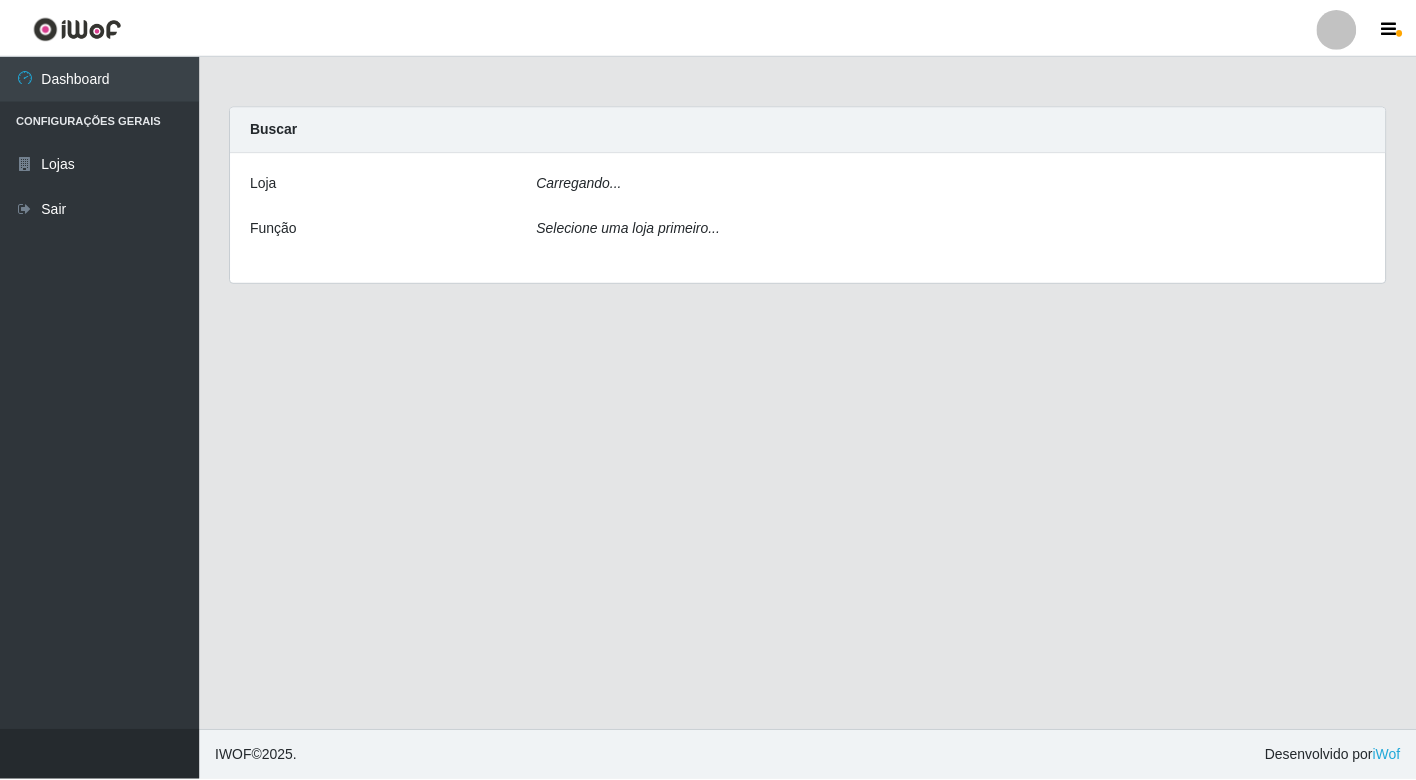 scroll, scrollTop: 0, scrollLeft: 0, axis: both 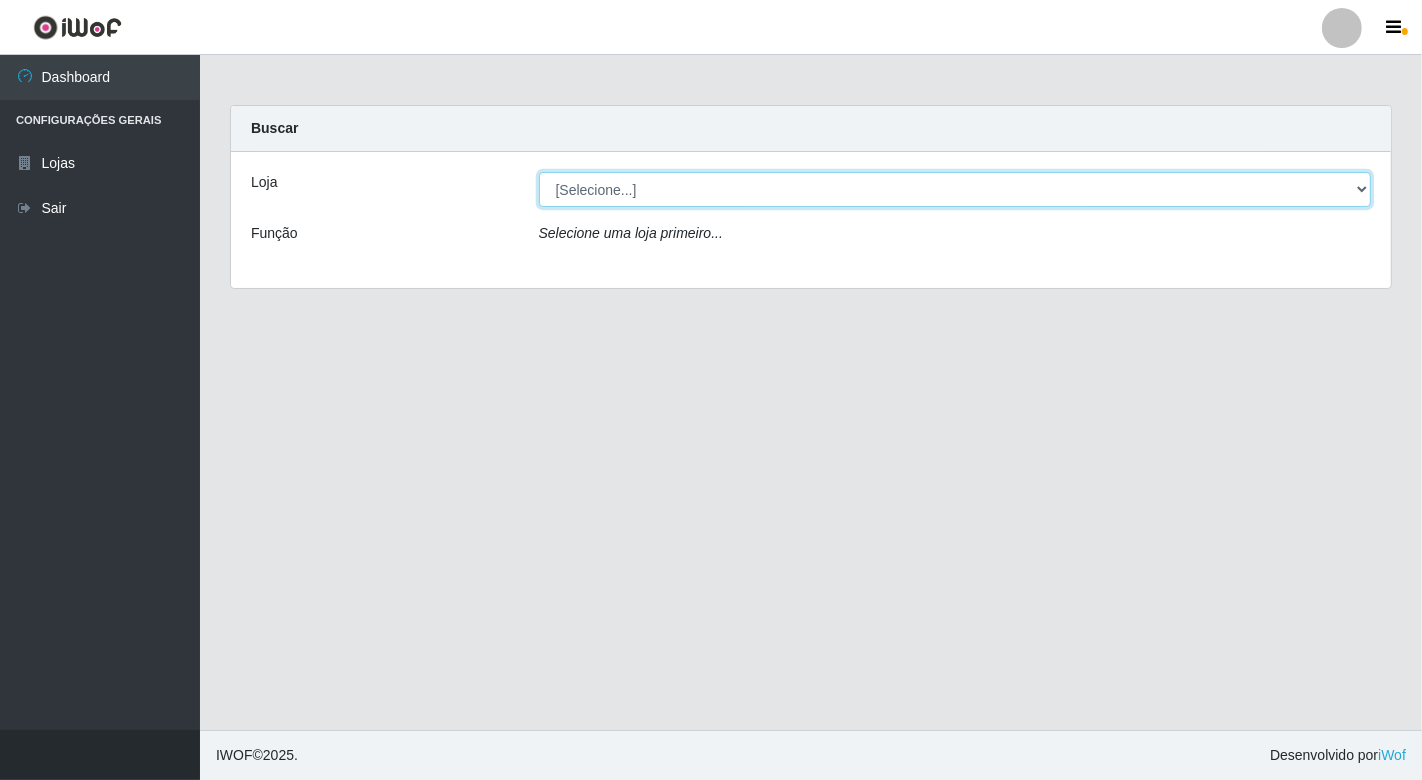 click on "[Selecione...] Nordestão - Petrópolis" at bounding box center [955, 189] 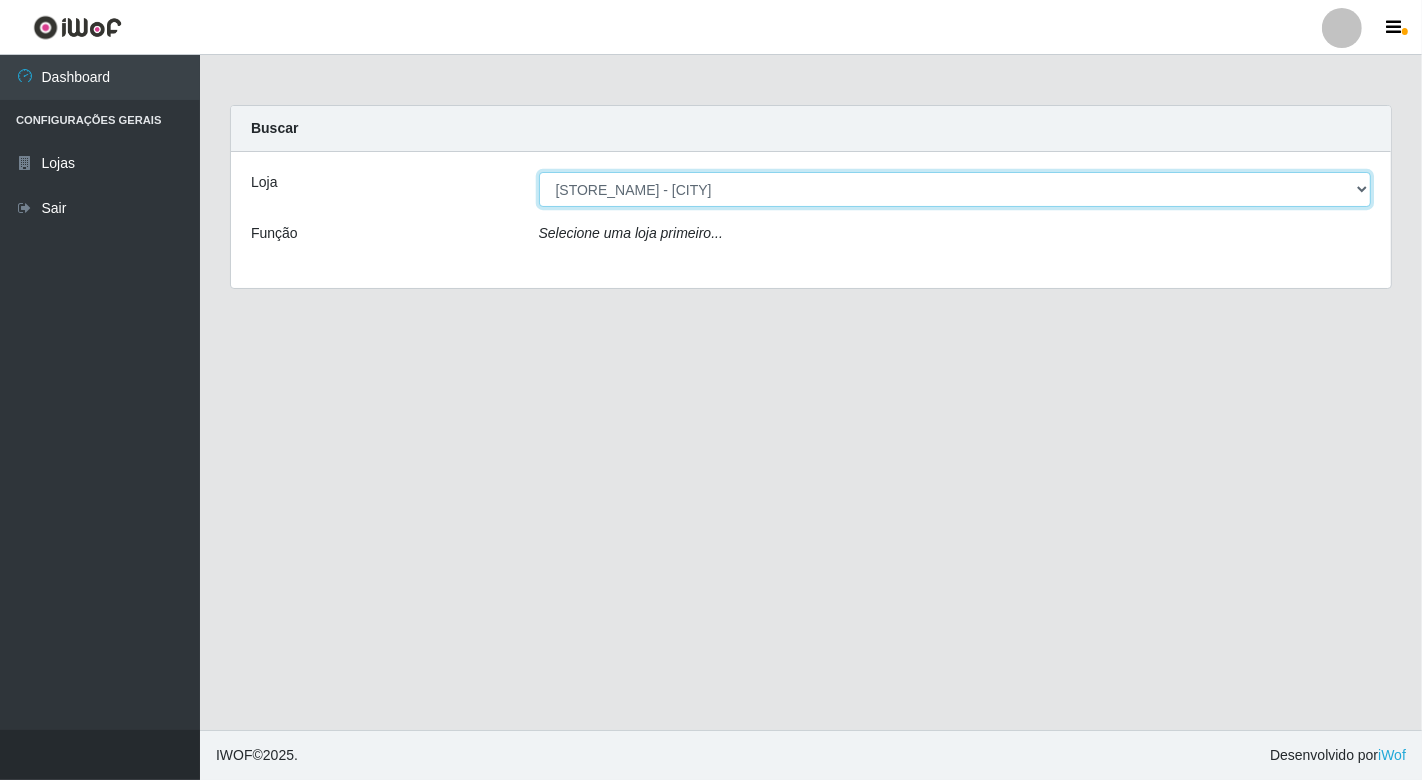 click on "[Selecione...] Nordestão - Petrópolis" at bounding box center [955, 189] 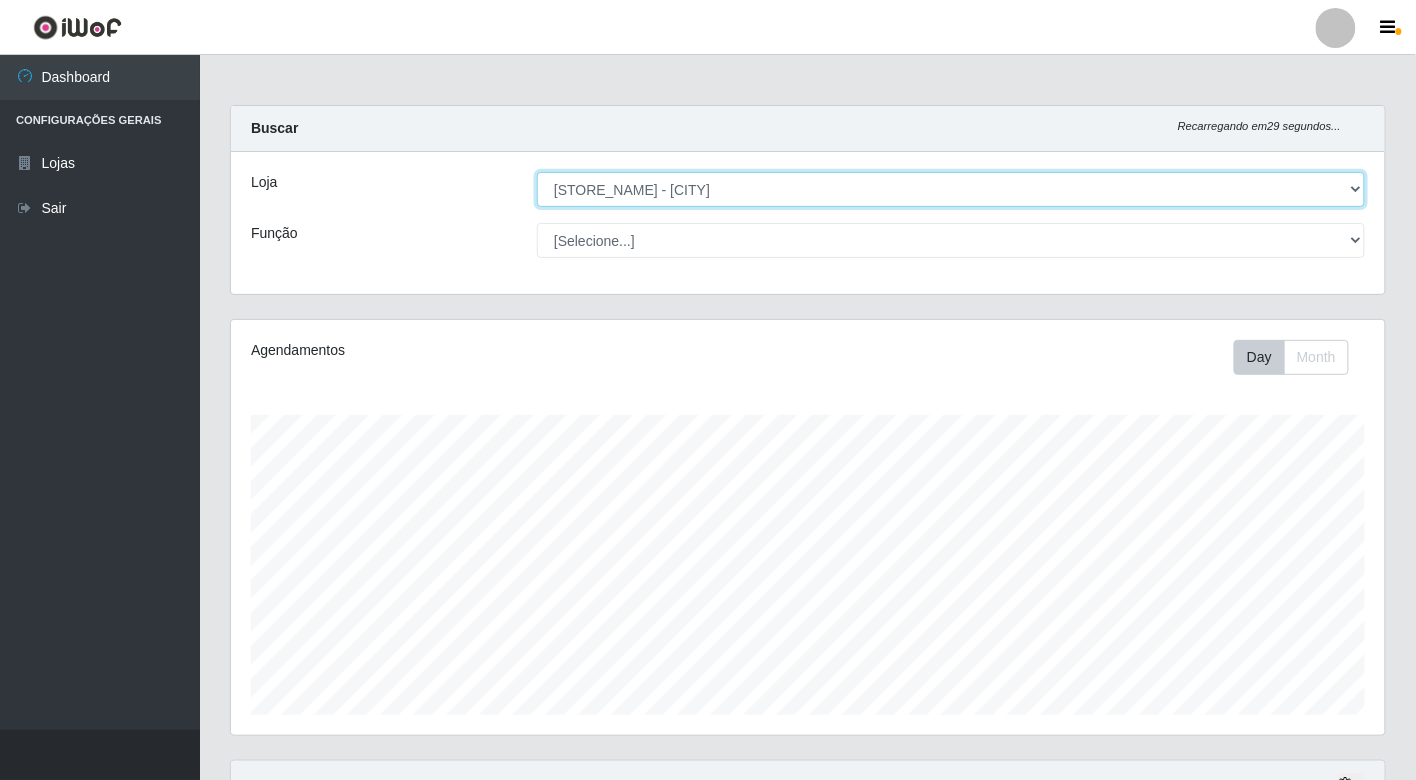 scroll, scrollTop: 999584, scrollLeft: 998845, axis: both 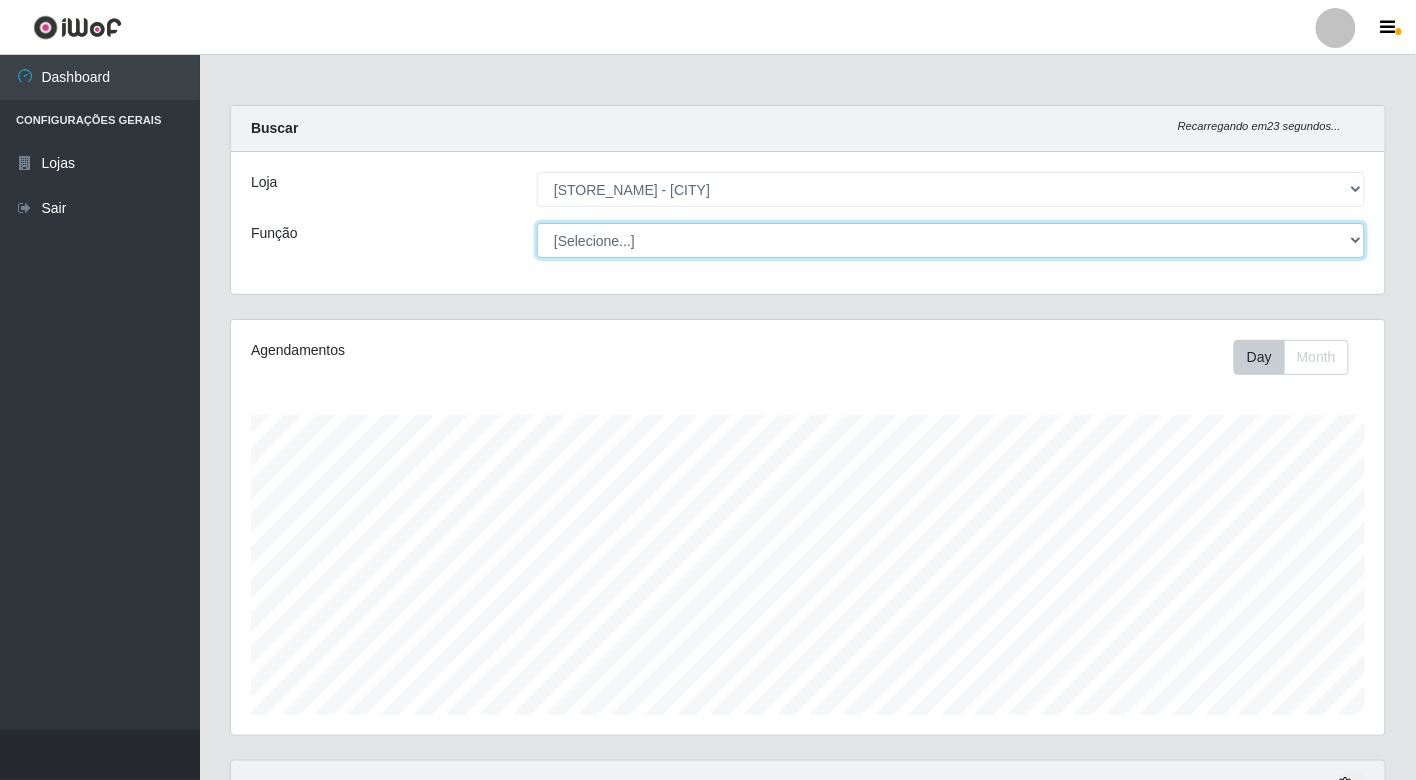 click on "[Selecione...] Embalador Embalador + Embalador ++" at bounding box center [951, 240] 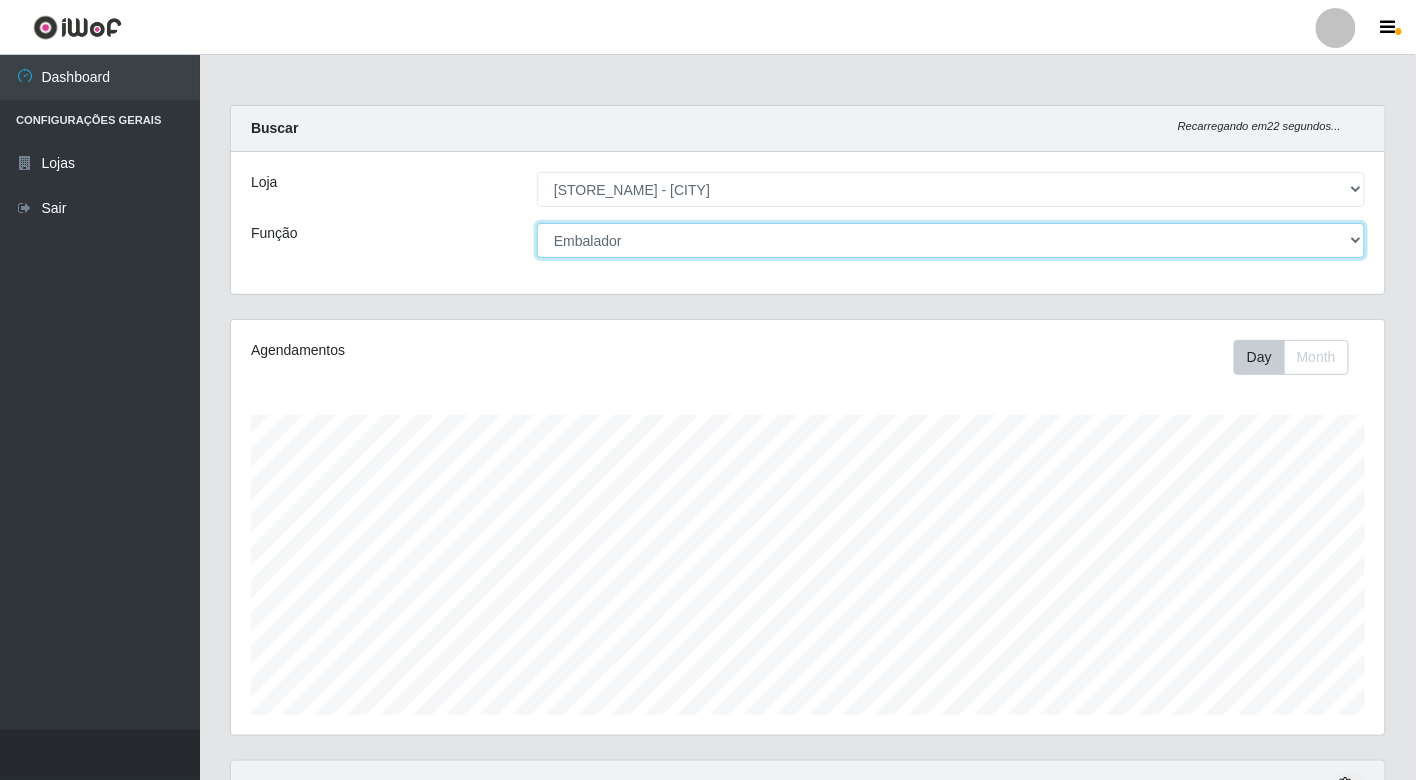 click on "[Selecione...] Embalador Embalador + Embalador ++" at bounding box center [951, 240] 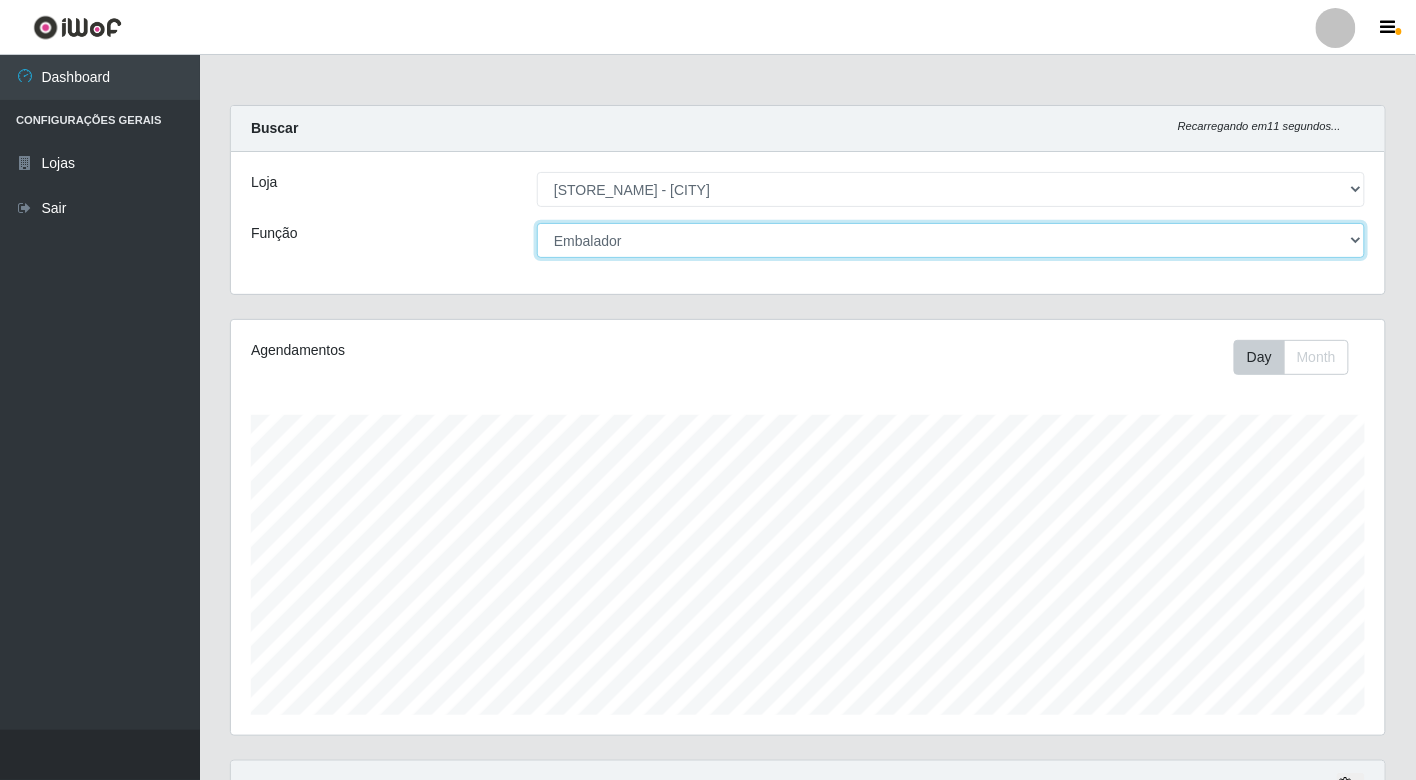 scroll, scrollTop: 192, scrollLeft: 0, axis: vertical 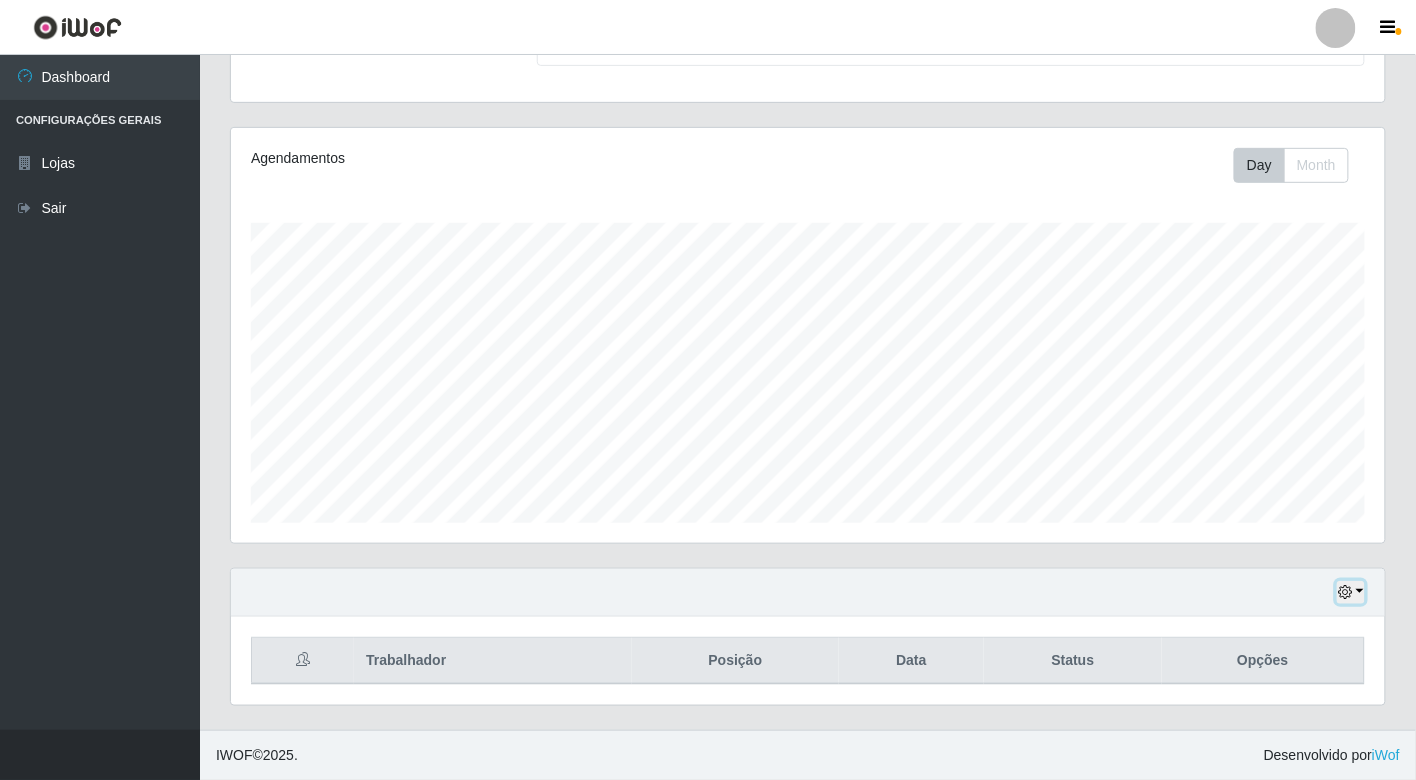 click at bounding box center [1345, 592] 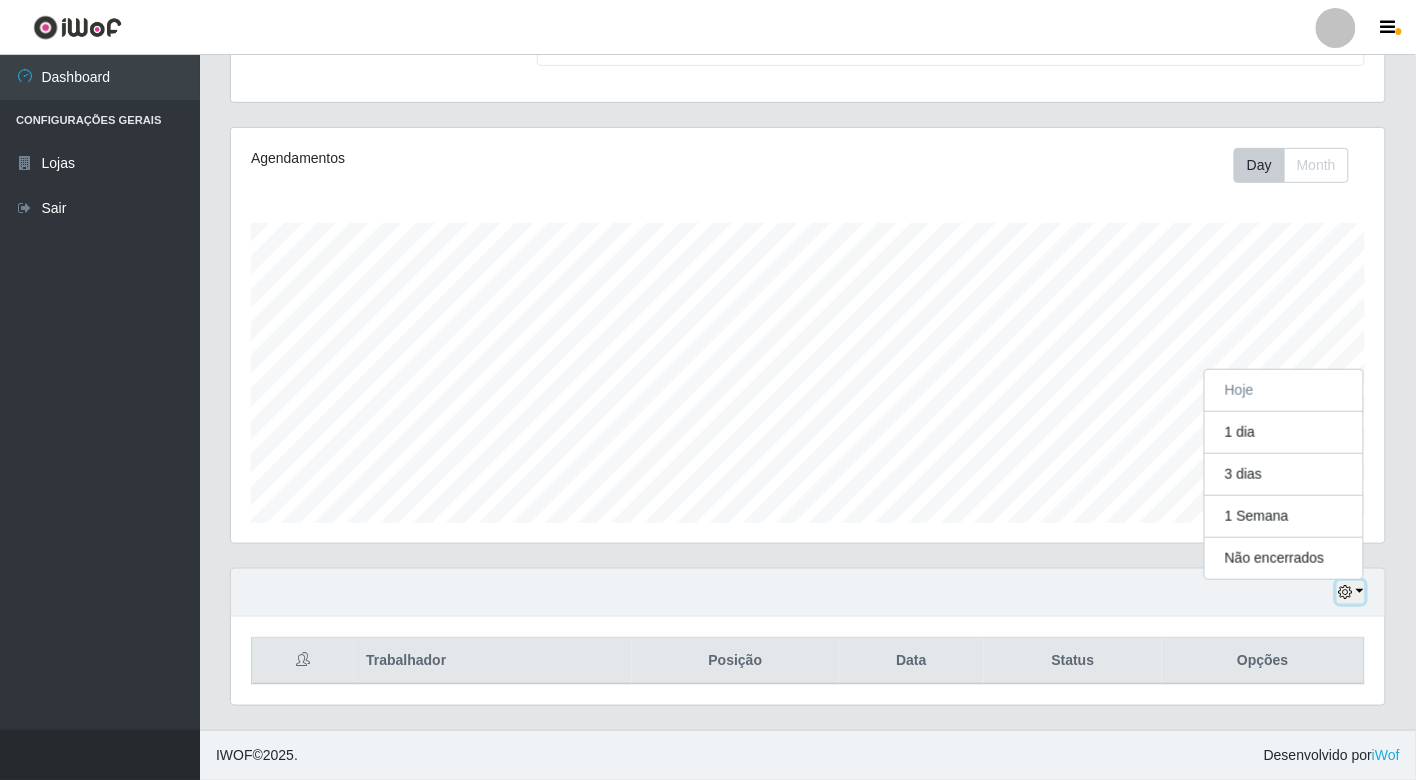 scroll, scrollTop: 414, scrollLeft: 1154, axis: both 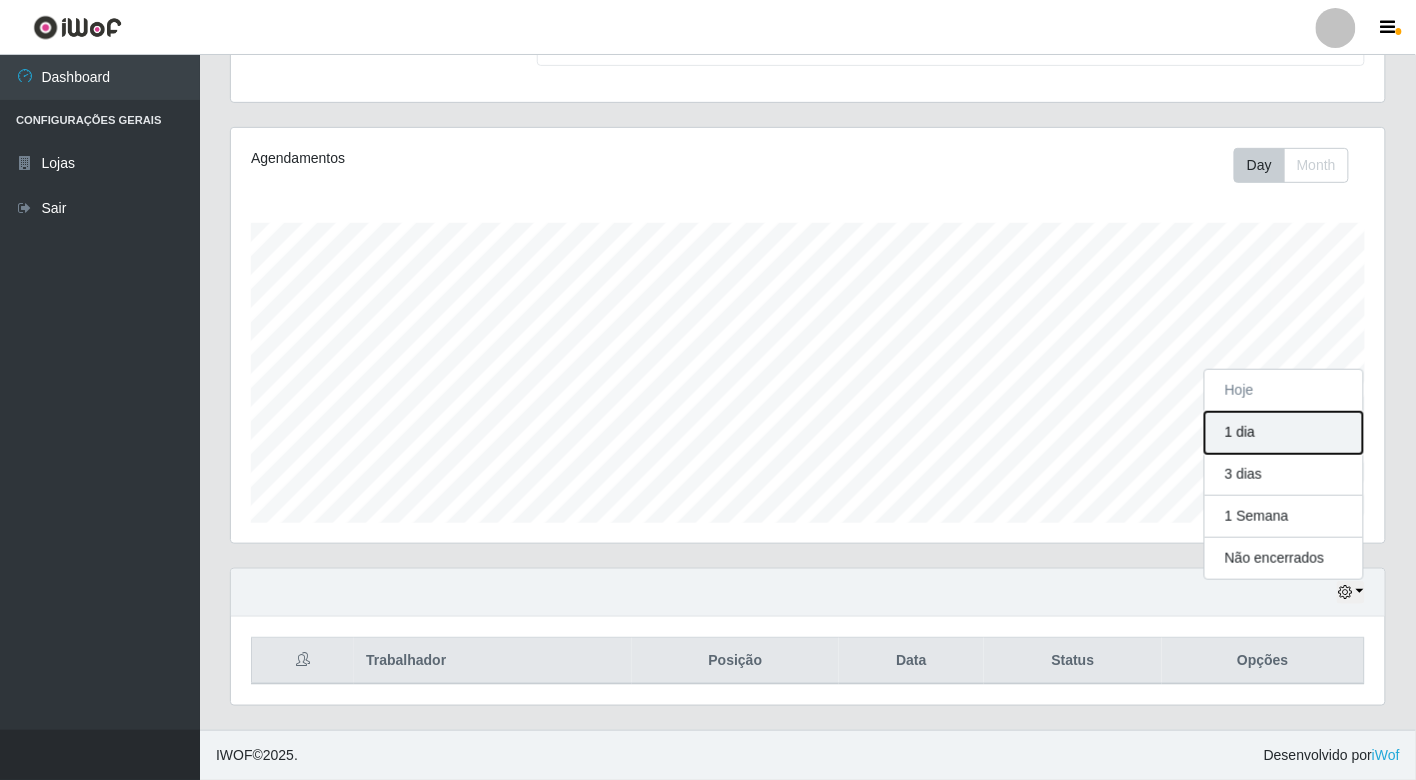 click on "1 dia" at bounding box center (1284, 433) 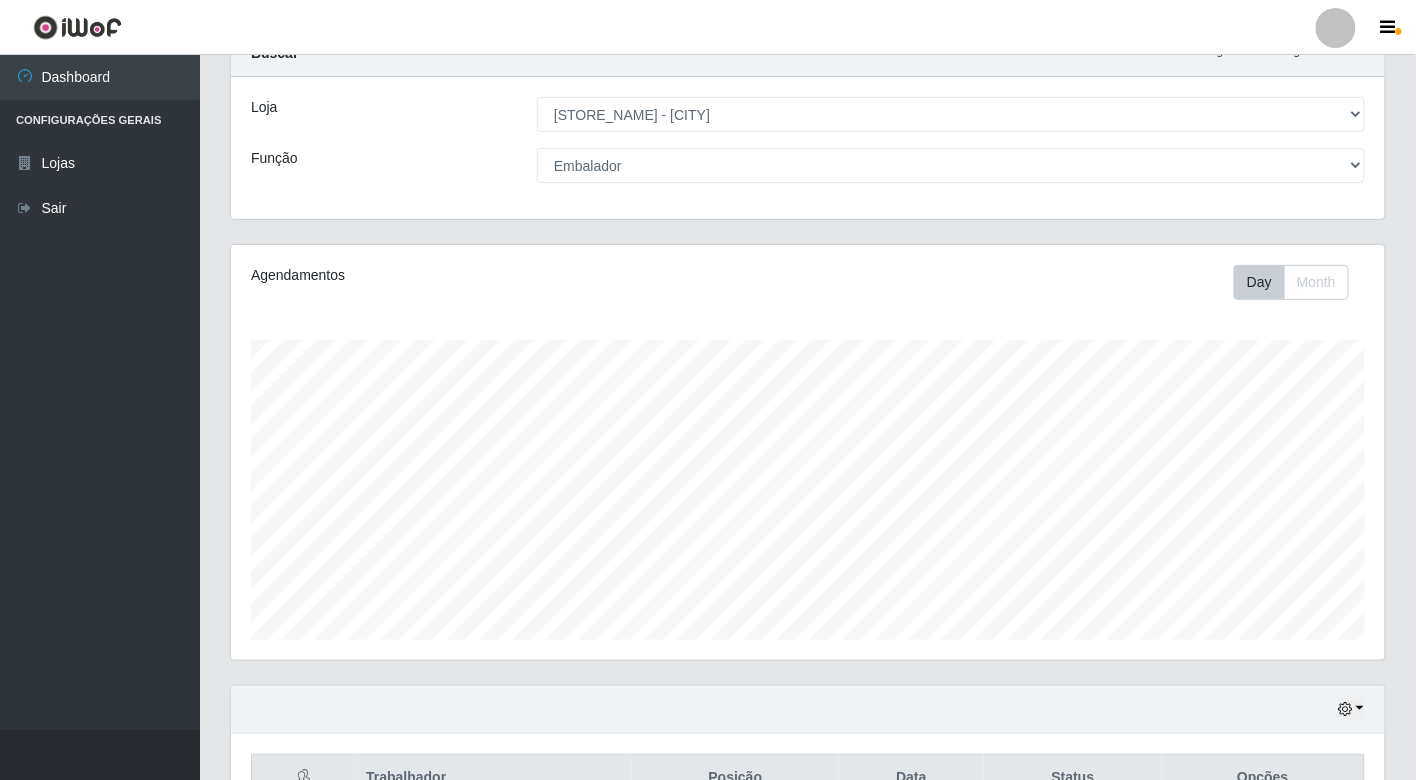 scroll, scrollTop: 0, scrollLeft: 0, axis: both 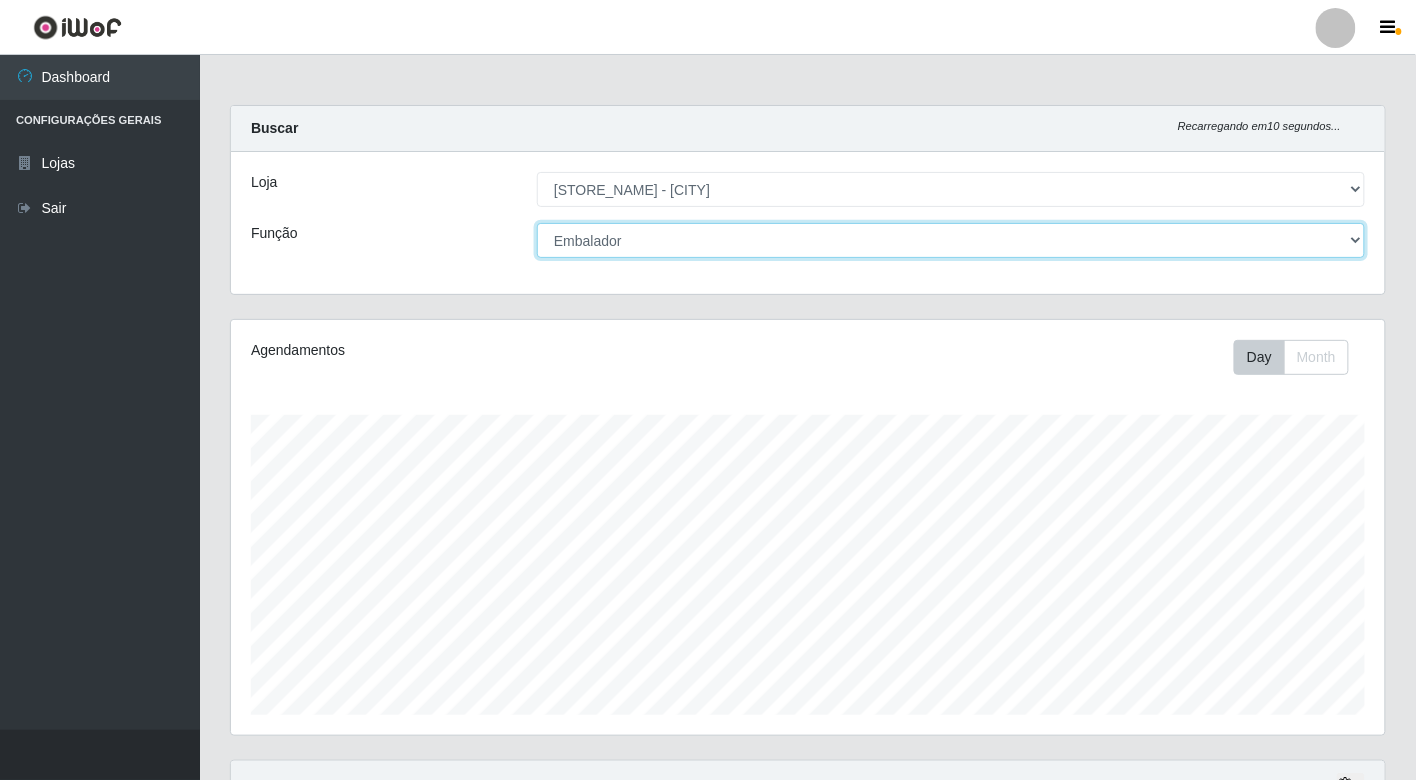 drag, startPoint x: 1044, startPoint y: 243, endPoint x: 1042, endPoint y: 253, distance: 10.198039 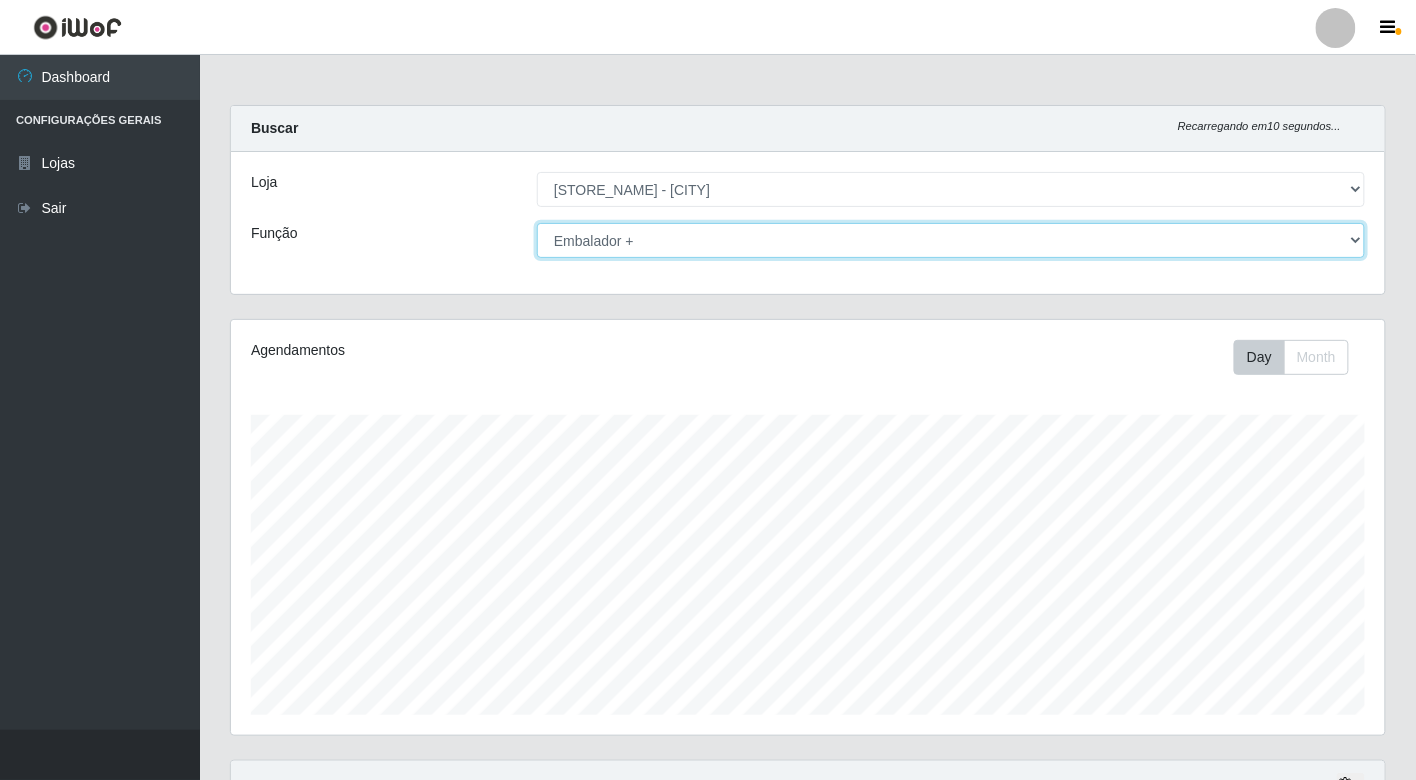 click on "[Selecione...] Embalador Embalador + Embalador ++" at bounding box center (951, 240) 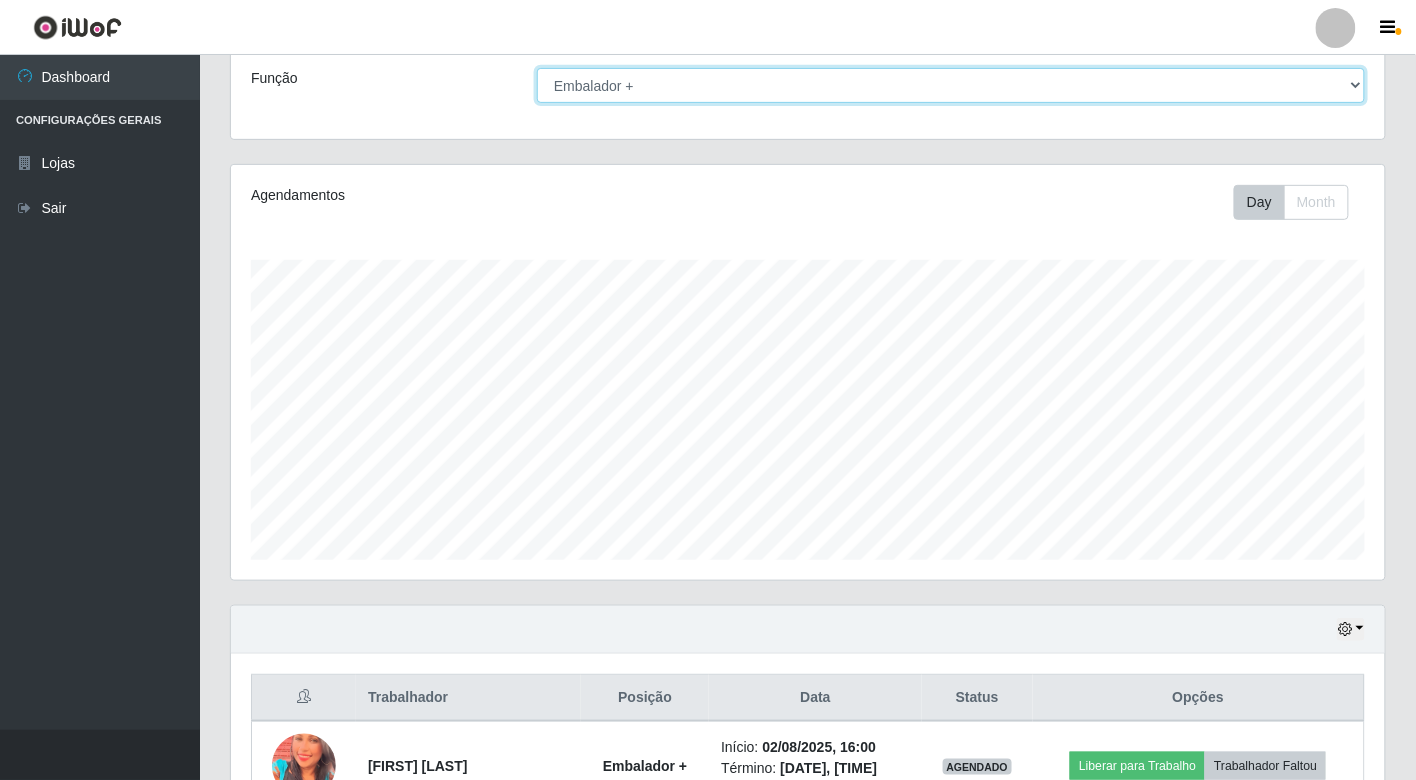 scroll, scrollTop: 0, scrollLeft: 0, axis: both 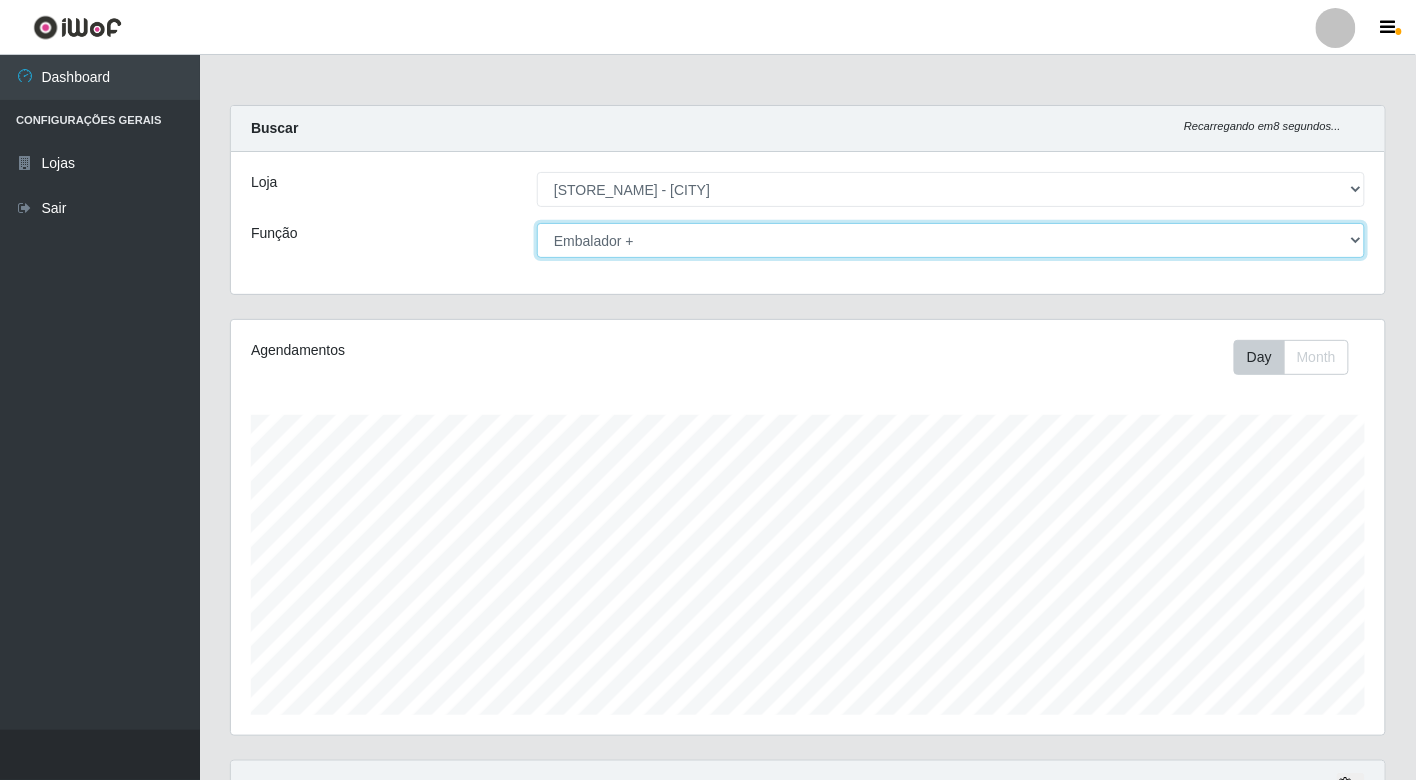click on "[Selecione...] Embalador Embalador + Embalador ++" at bounding box center [951, 240] 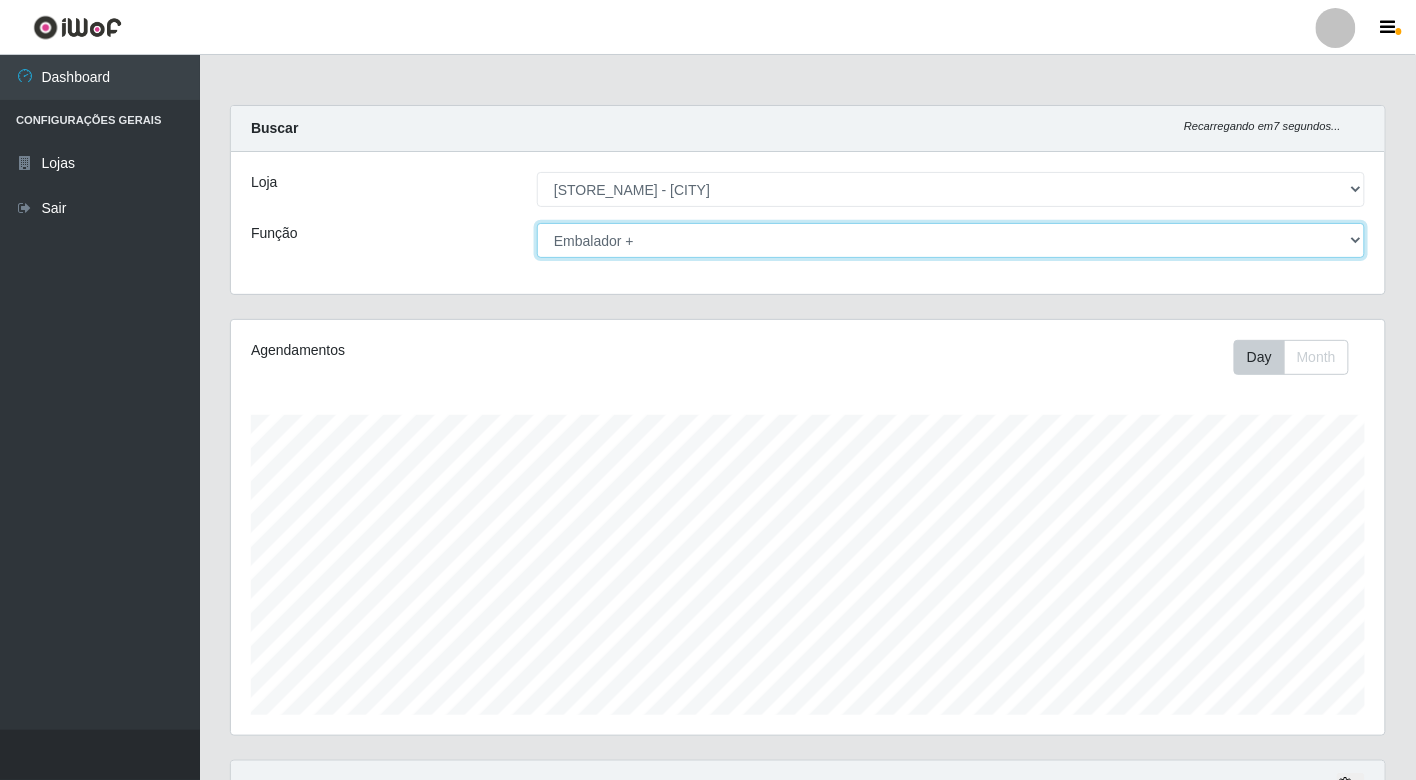 click on "[Selecione...] Embalador Embalador + Embalador ++" at bounding box center (951, 240) 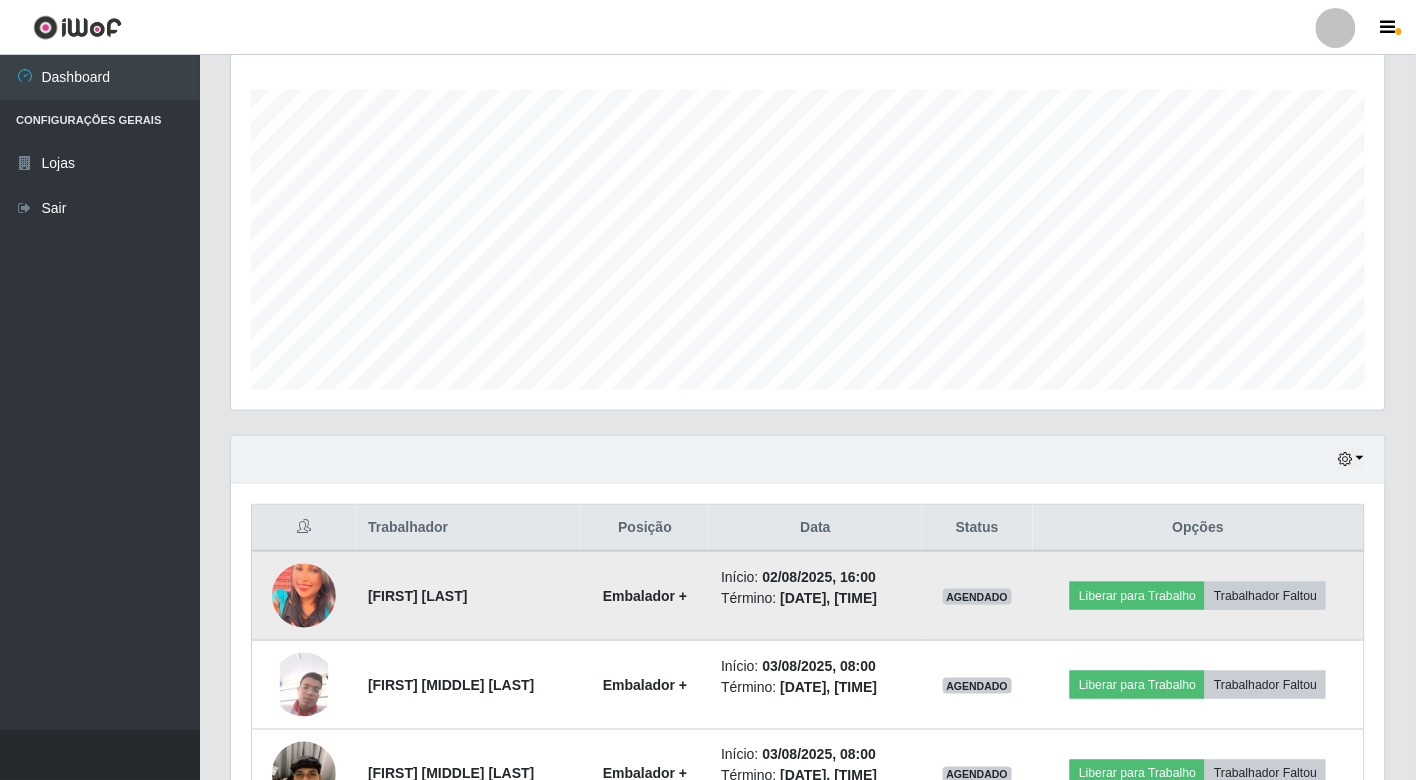 scroll, scrollTop: 548, scrollLeft: 0, axis: vertical 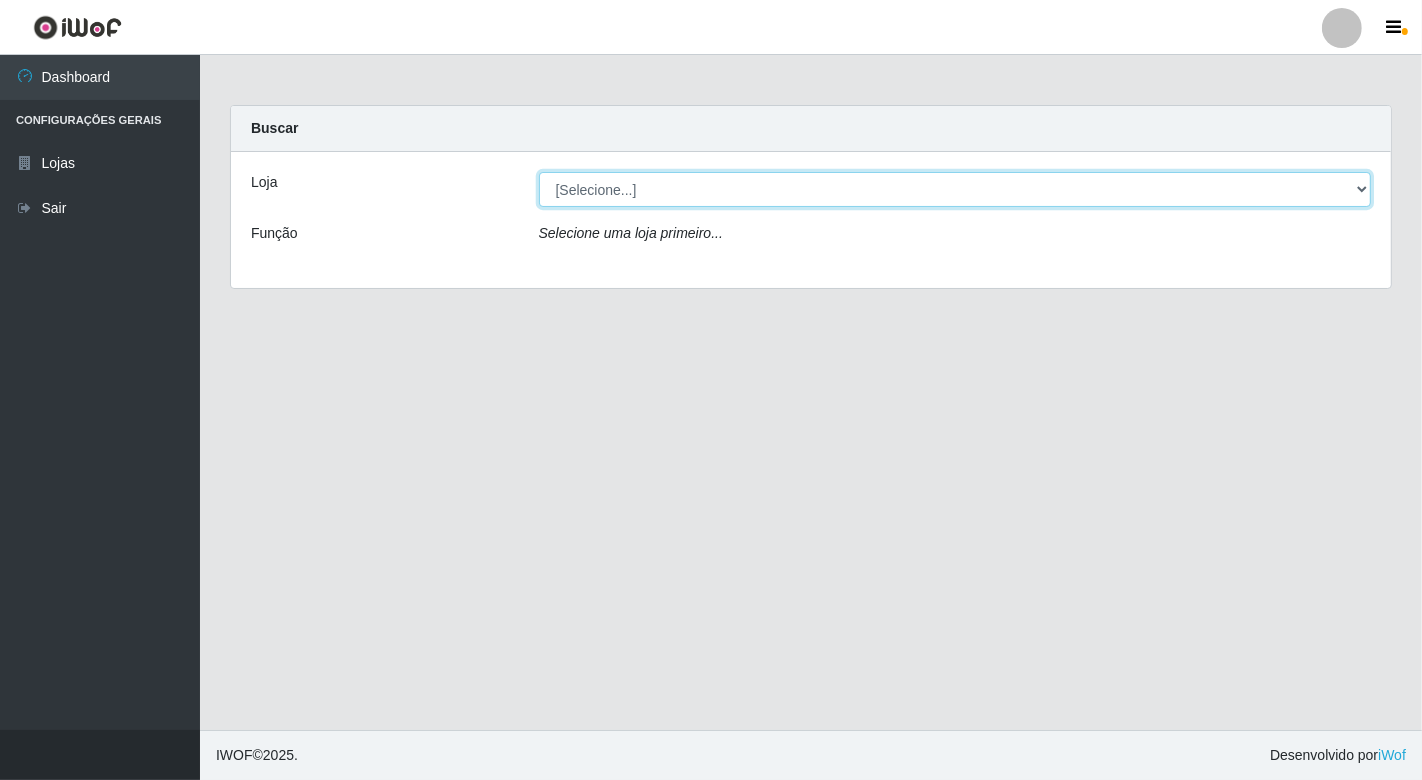 click on "[Selecione...] Nordestão - Petrópolis" at bounding box center [955, 189] 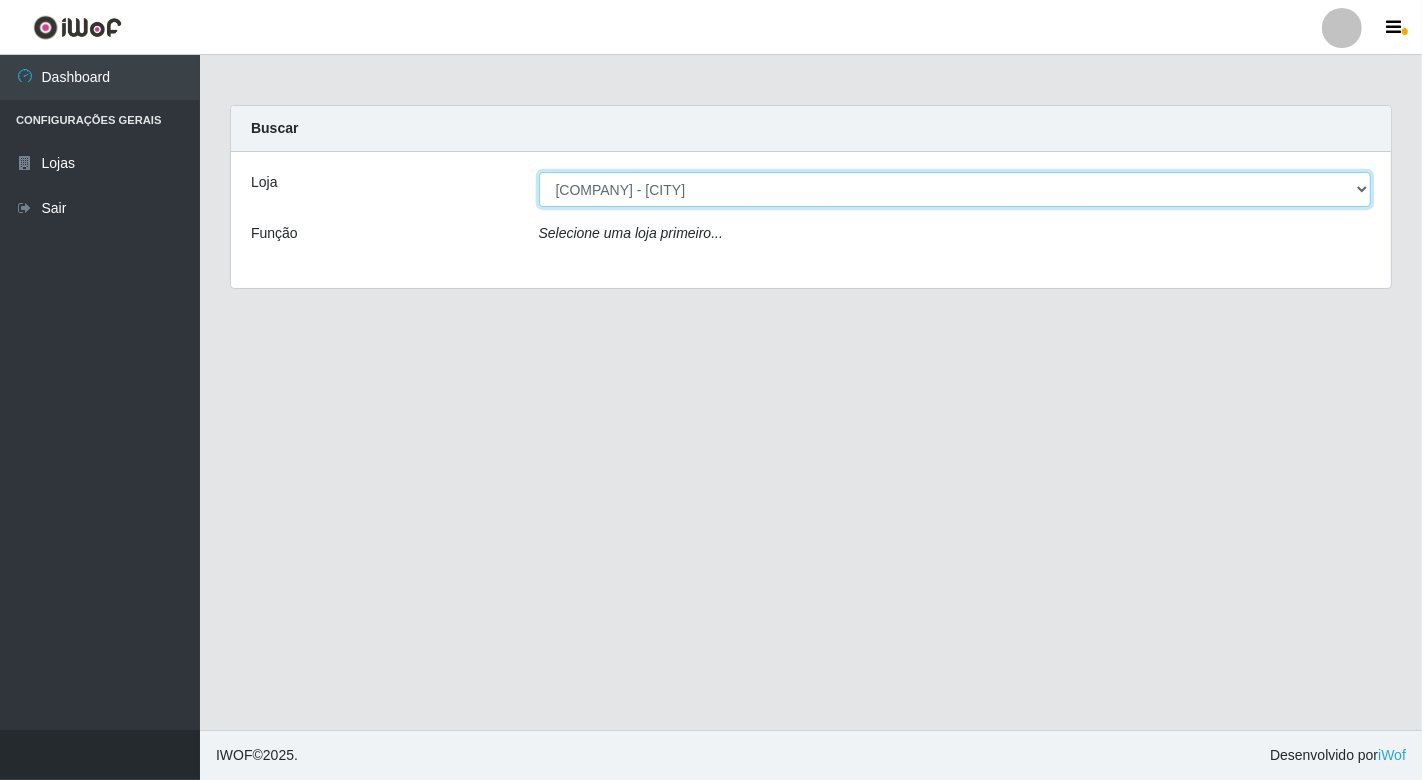 click on "[Selecione...] Nordestão - Petrópolis" at bounding box center (955, 189) 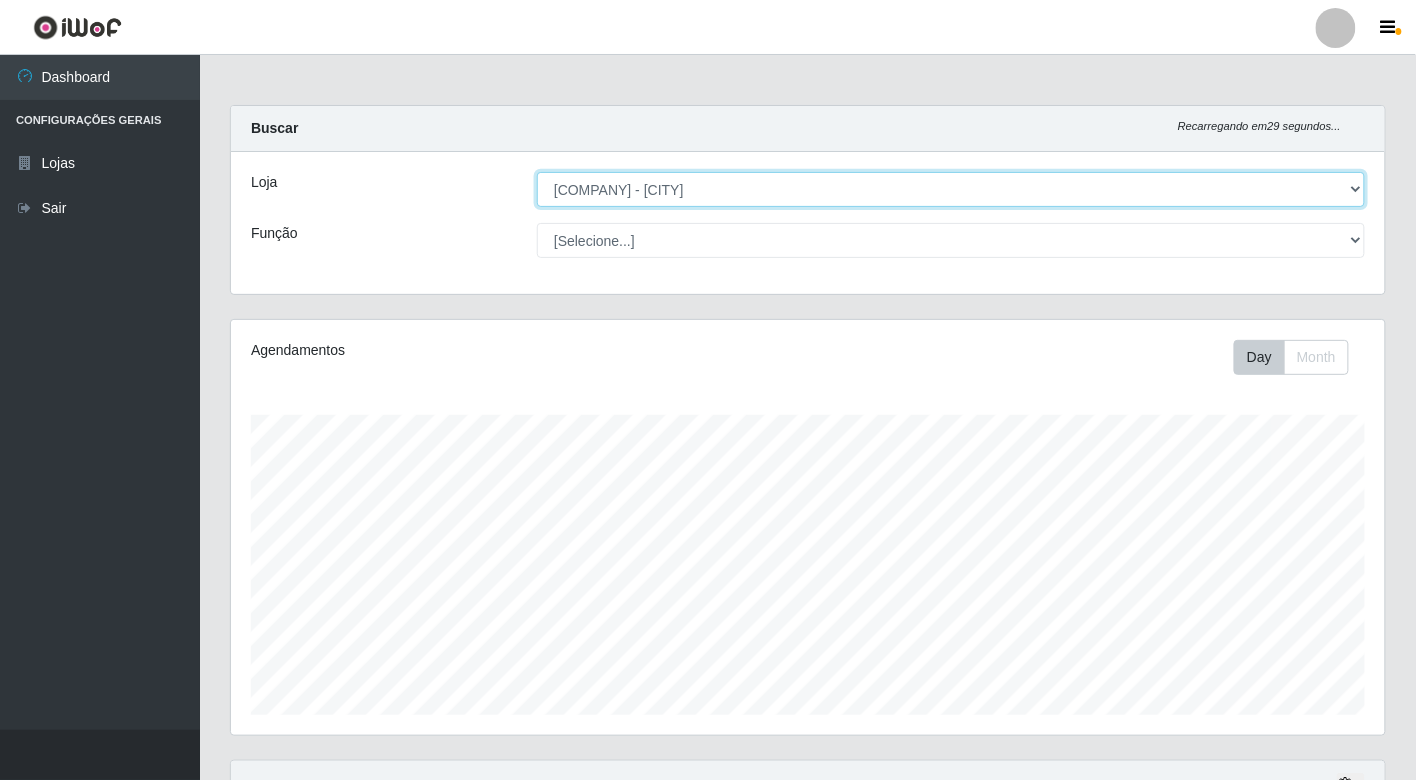 scroll, scrollTop: 999584, scrollLeft: 998845, axis: both 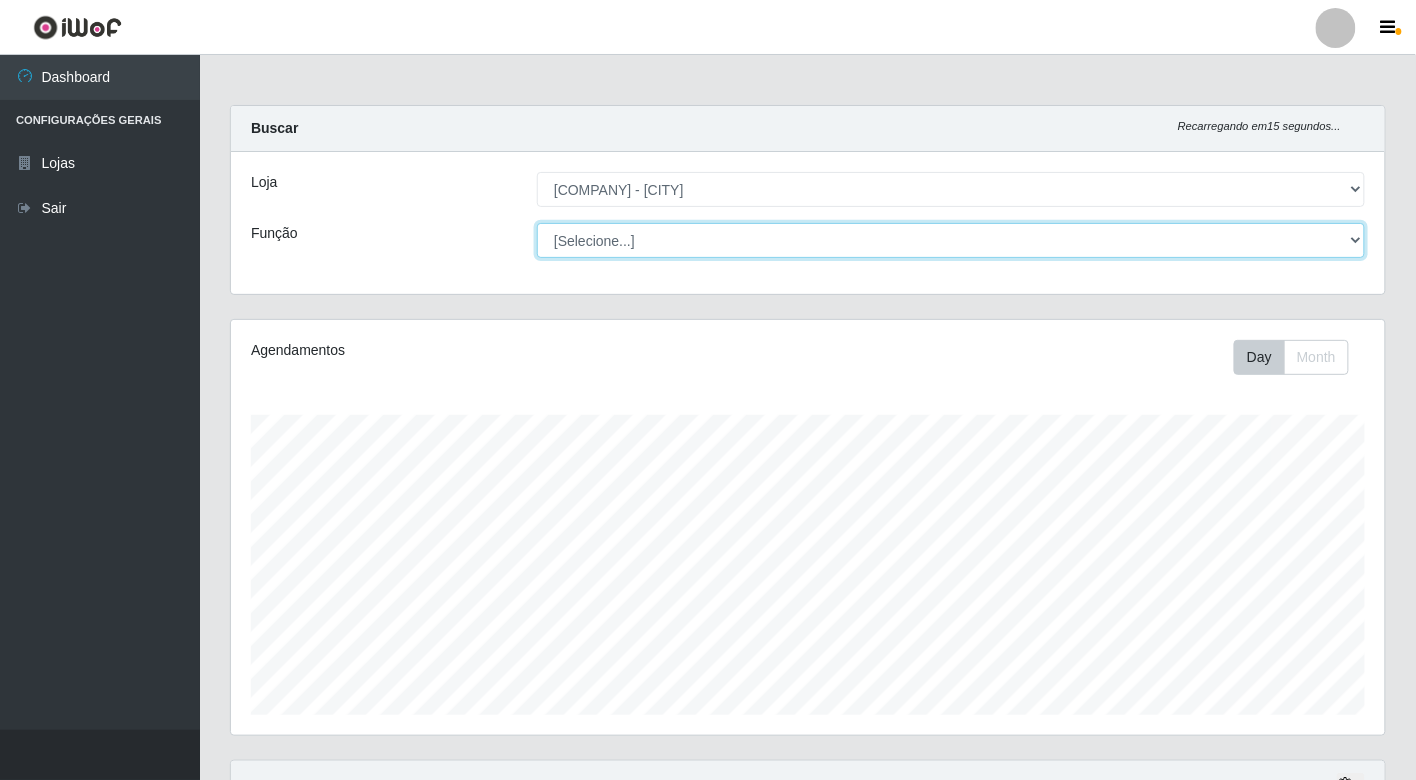 click on "[Selecione...] Embalador Embalador + Embalador ++" at bounding box center [951, 240] 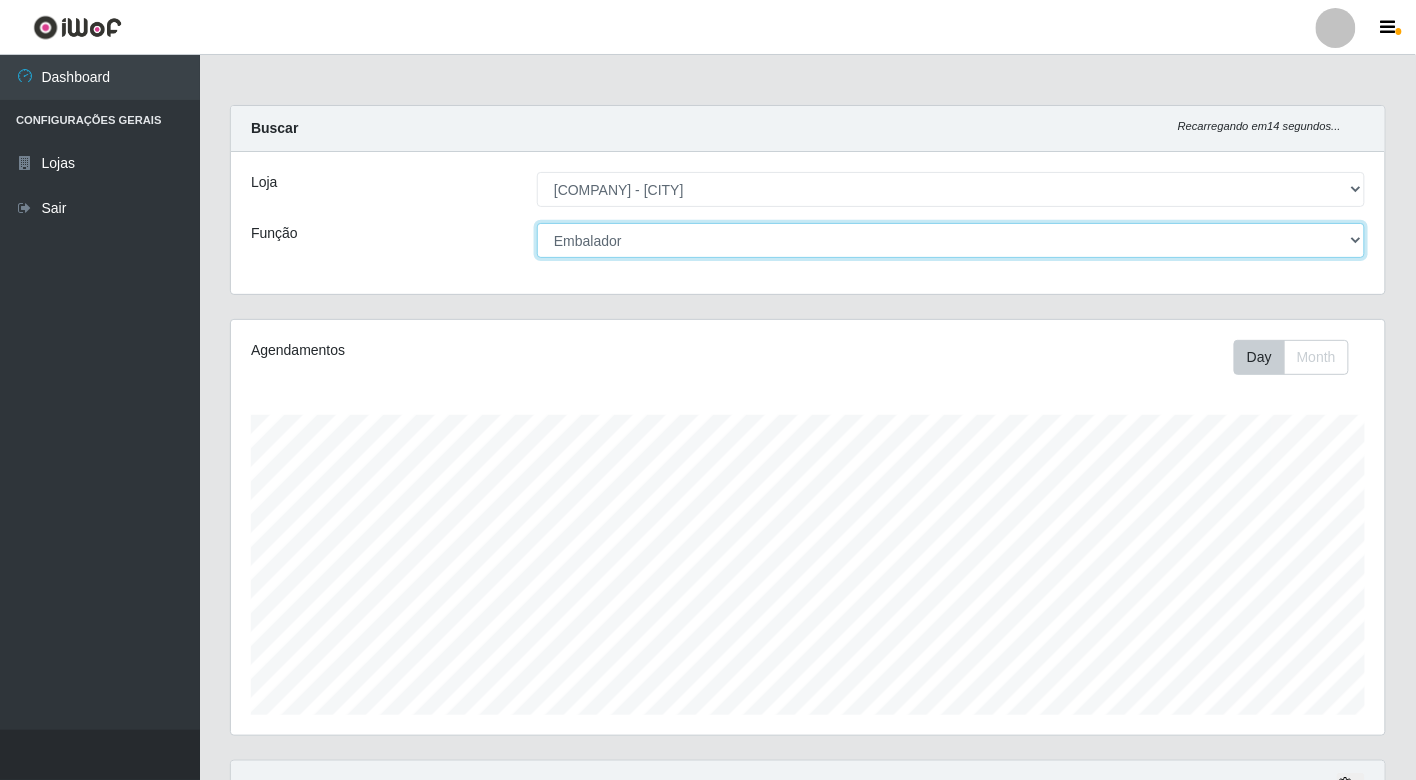 click on "[Selecione...] Embalador Embalador + Embalador ++" at bounding box center (951, 240) 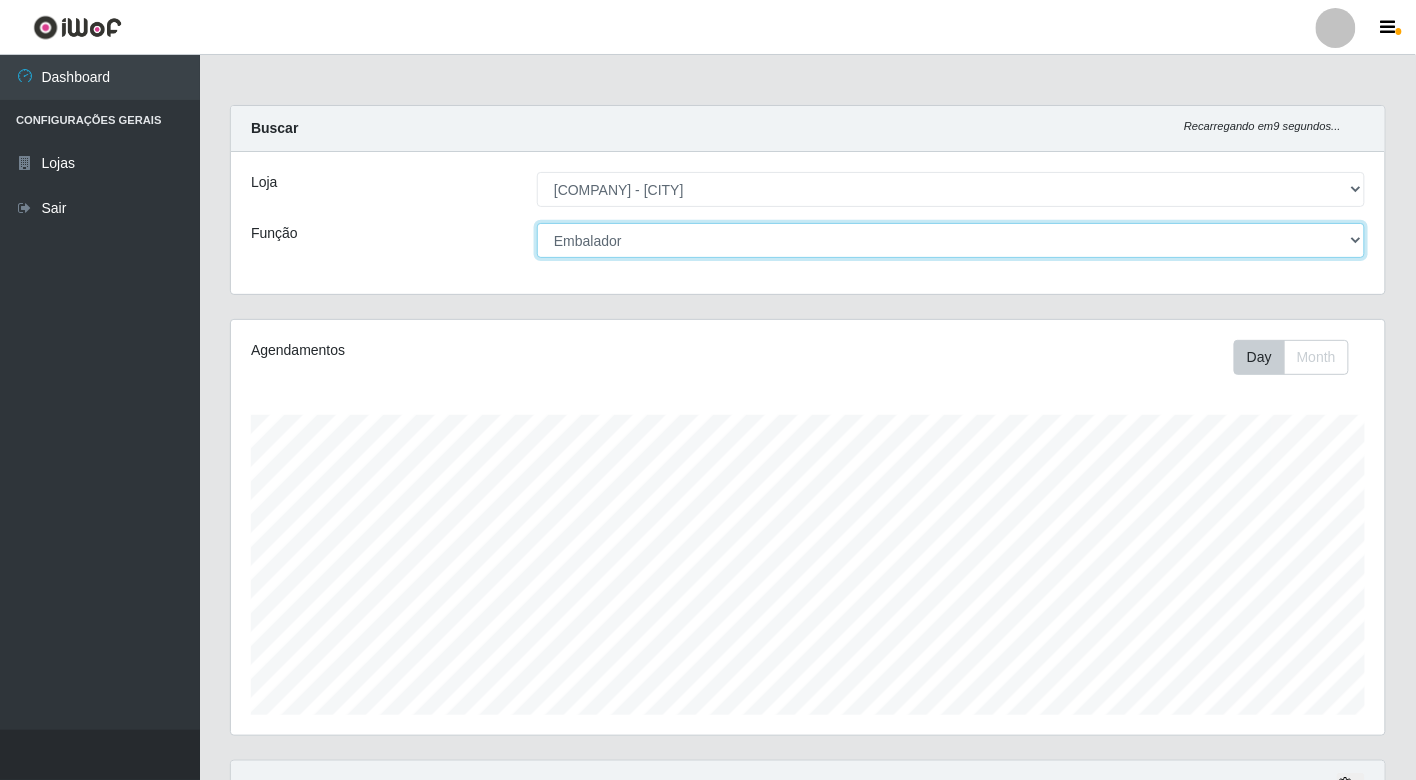 click on "[Selecione...] Embalador Embalador + Embalador ++" at bounding box center (951, 240) 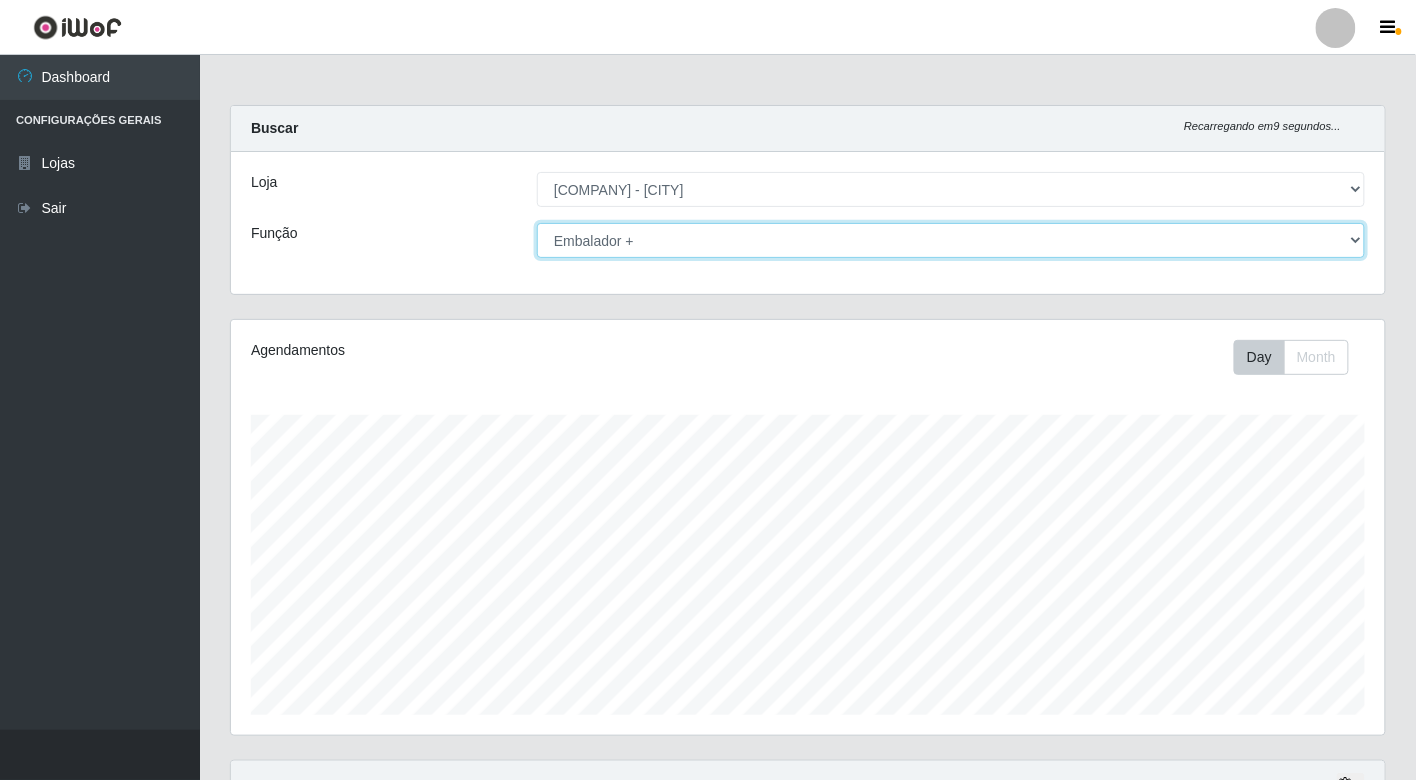 click on "[Selecione...] Embalador Embalador + Embalador ++" at bounding box center [951, 240] 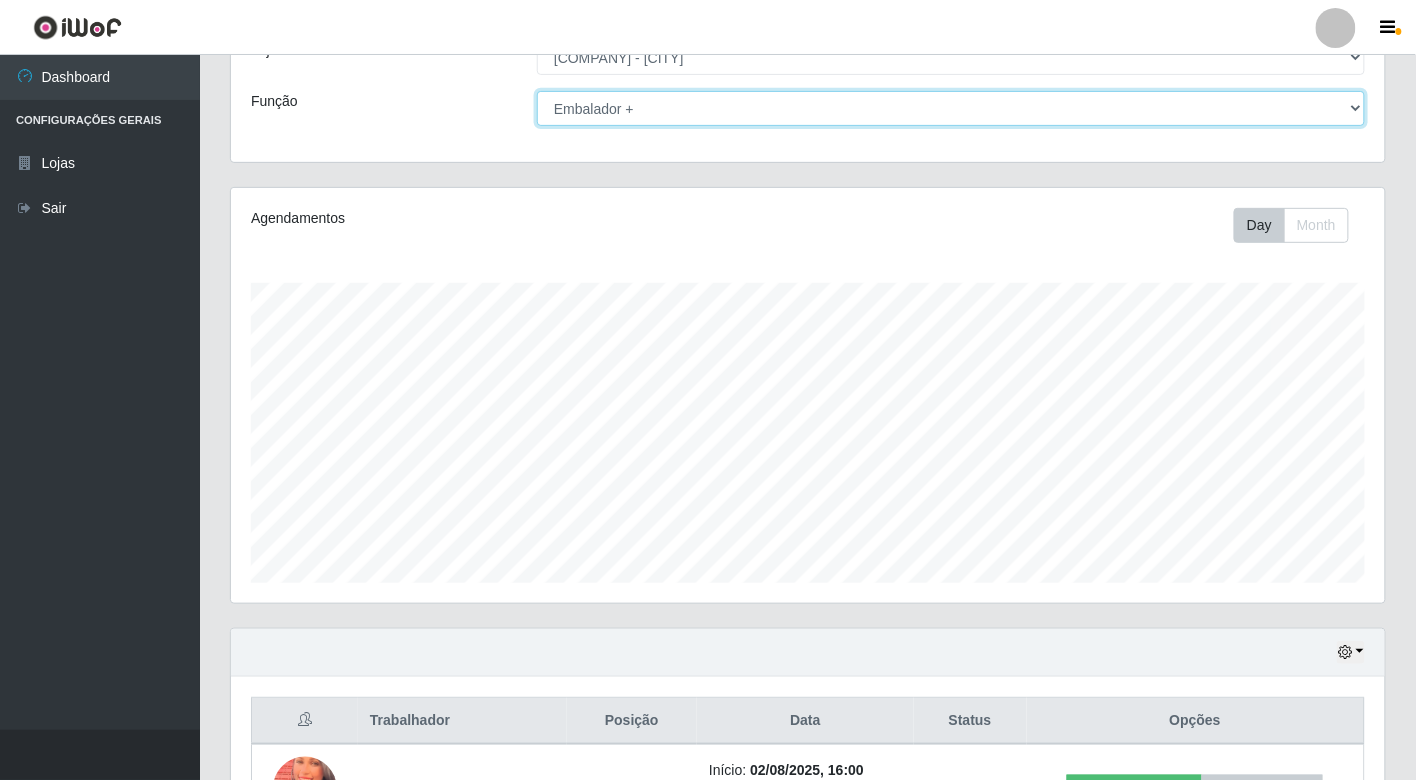 scroll, scrollTop: 281, scrollLeft: 0, axis: vertical 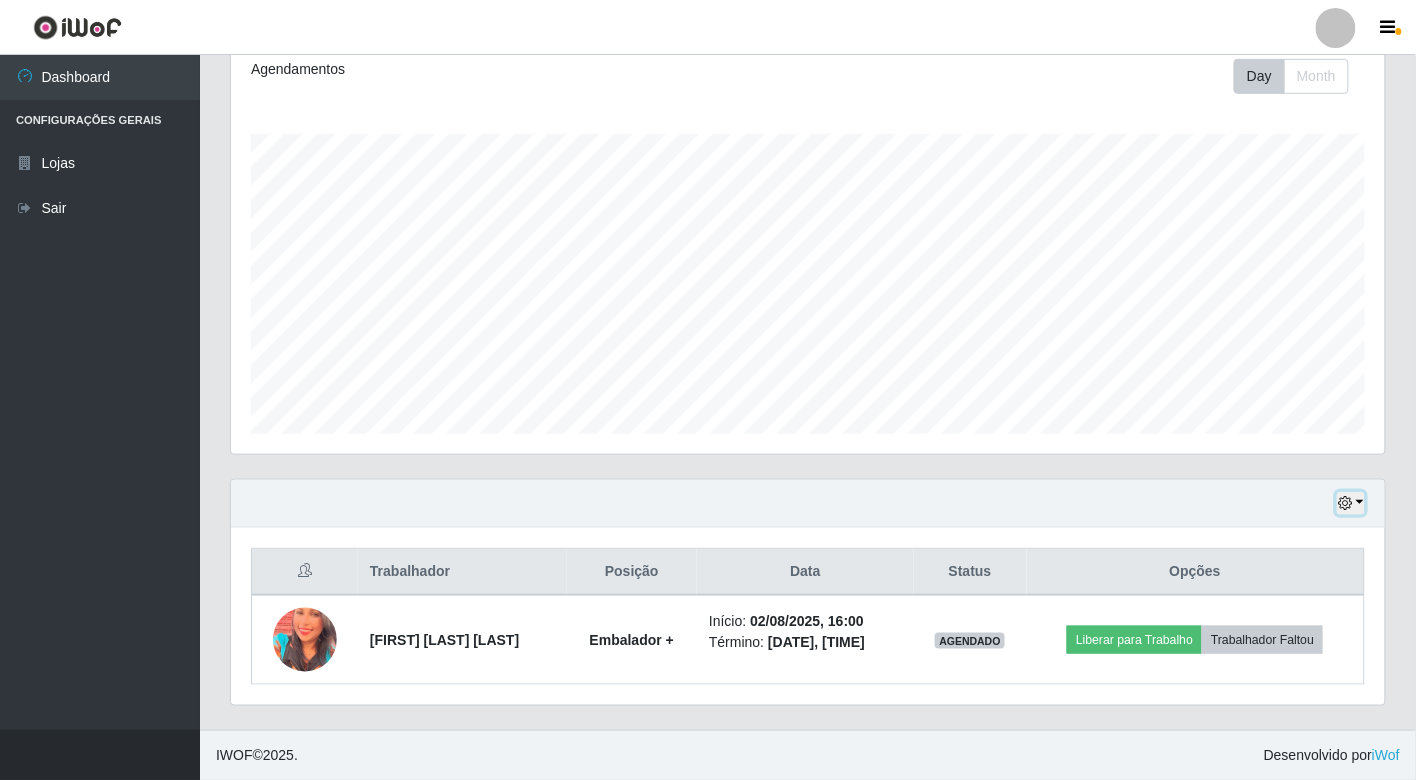 click at bounding box center (1351, 503) 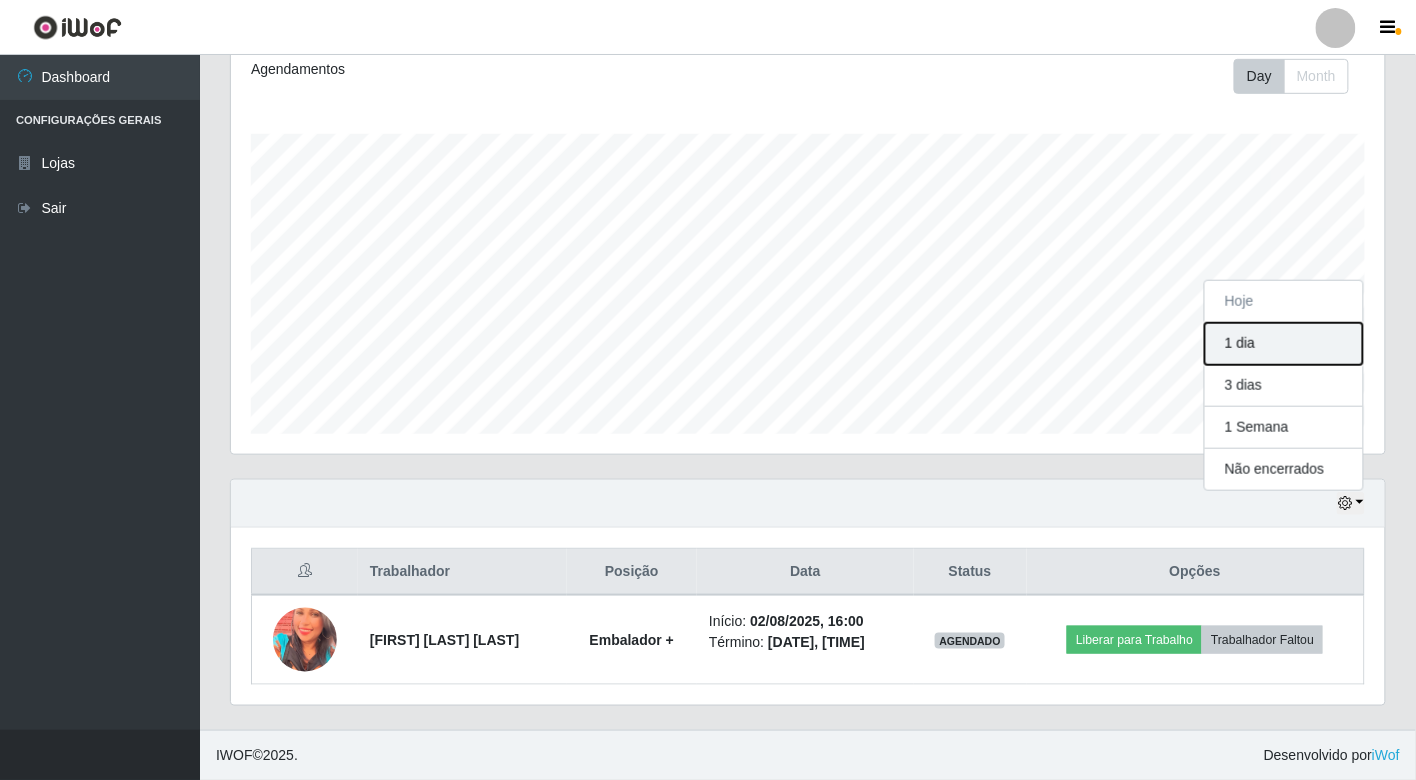 click on "1 dia" at bounding box center (1284, 344) 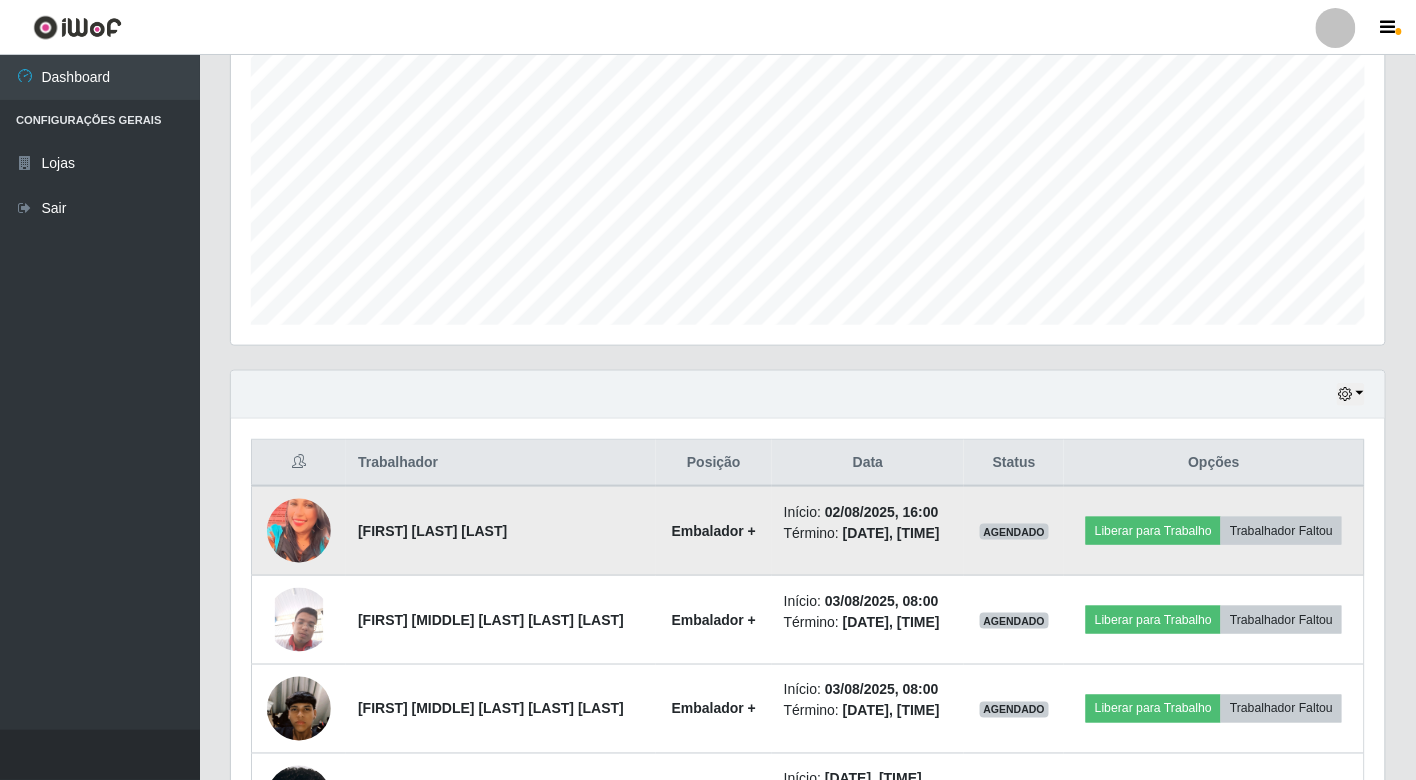 scroll, scrollTop: 548, scrollLeft: 0, axis: vertical 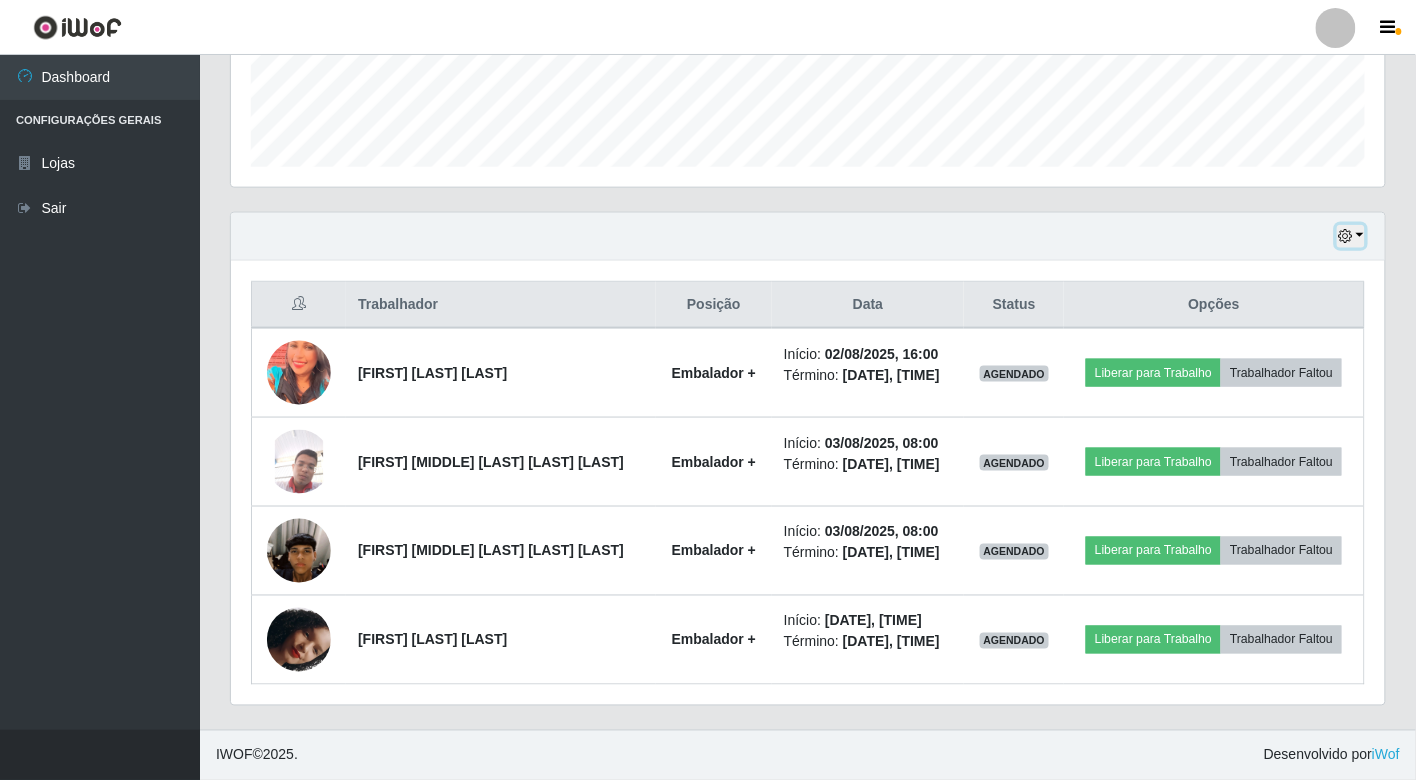 click at bounding box center (1345, 236) 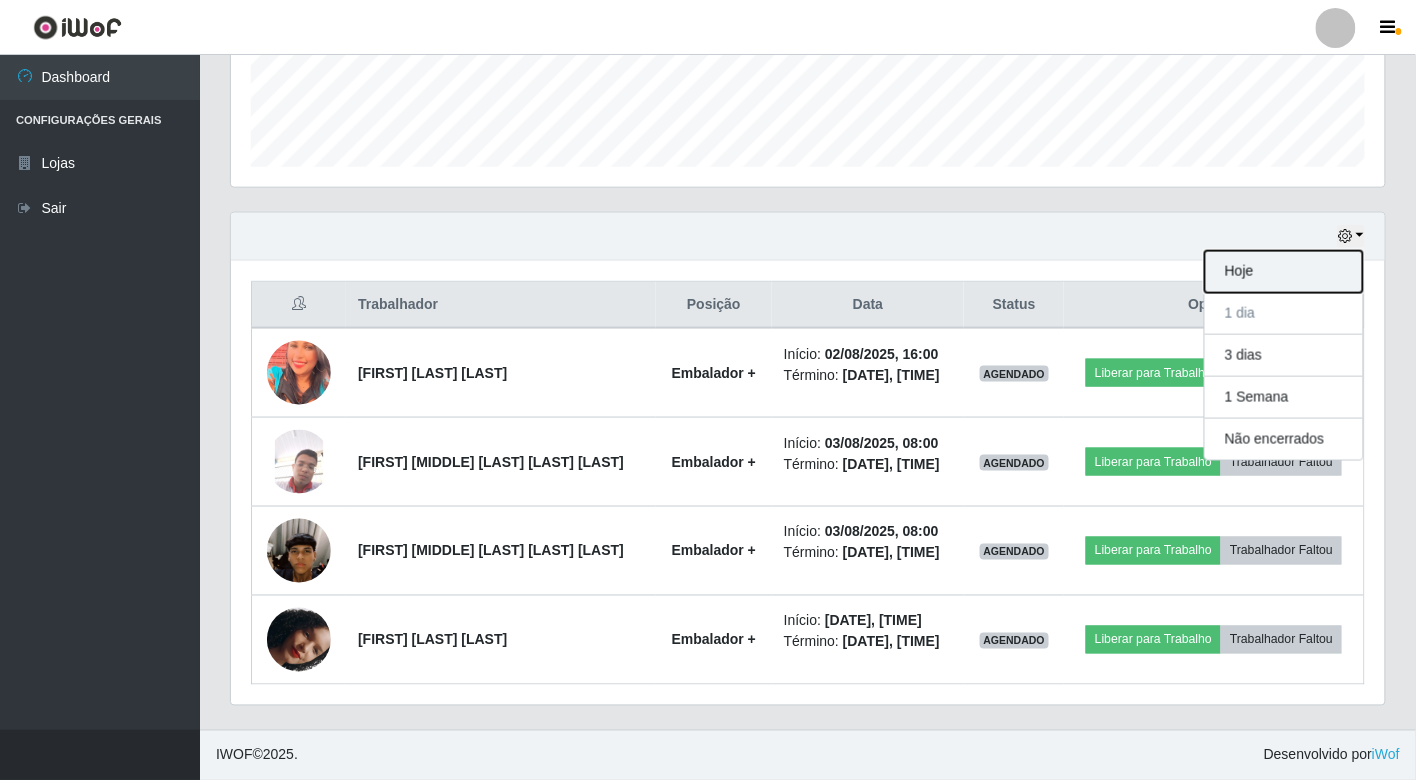 click on "Hoje" at bounding box center (1284, 272) 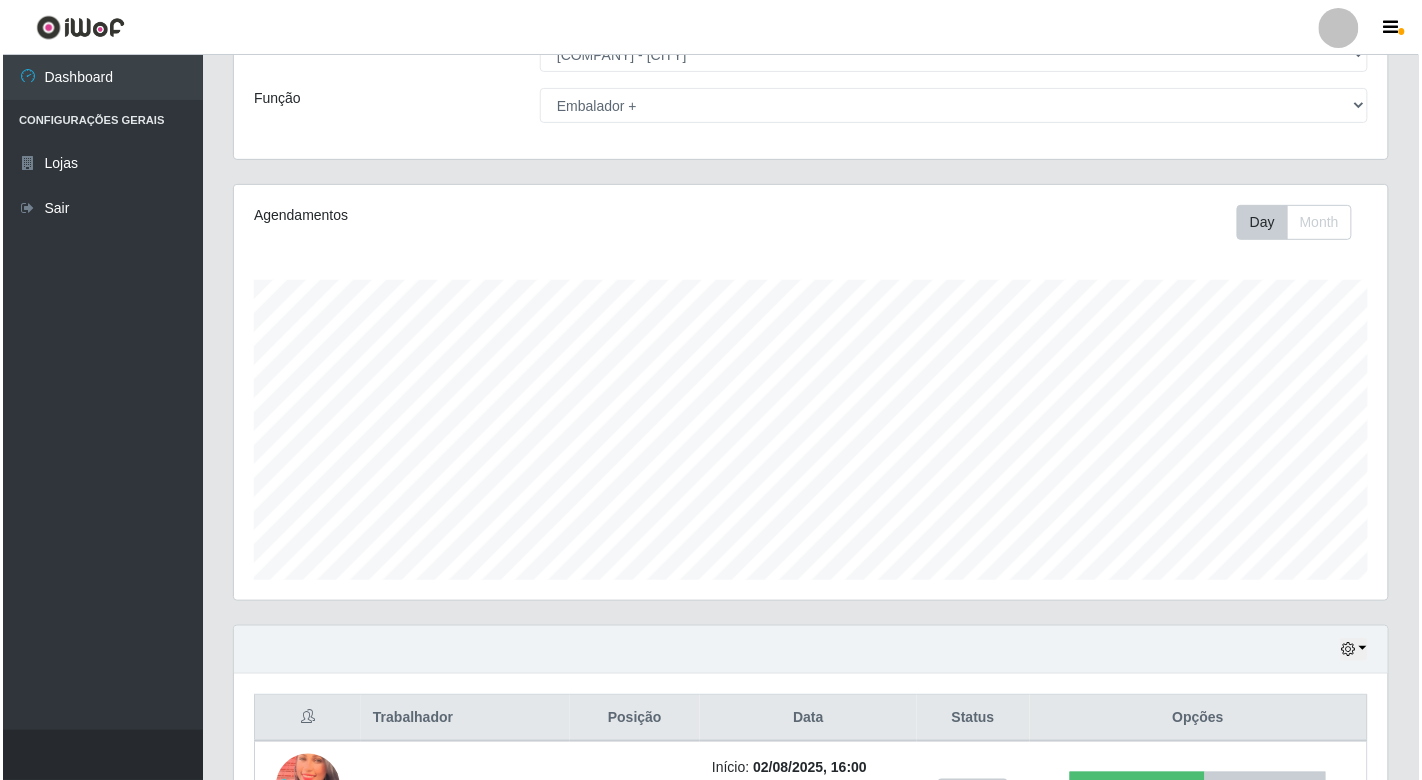 scroll, scrollTop: 281, scrollLeft: 0, axis: vertical 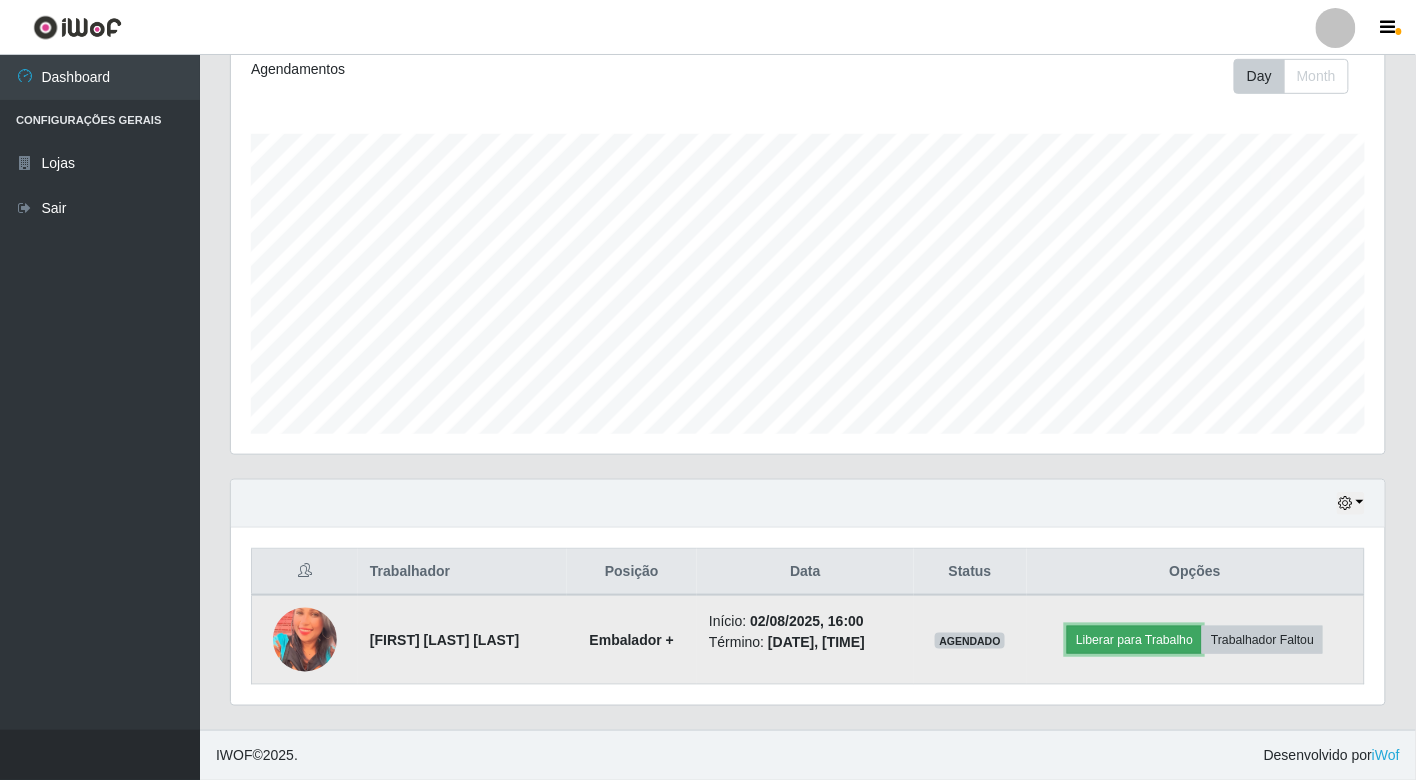 click on "Liberar para Trabalho" at bounding box center (1134, 640) 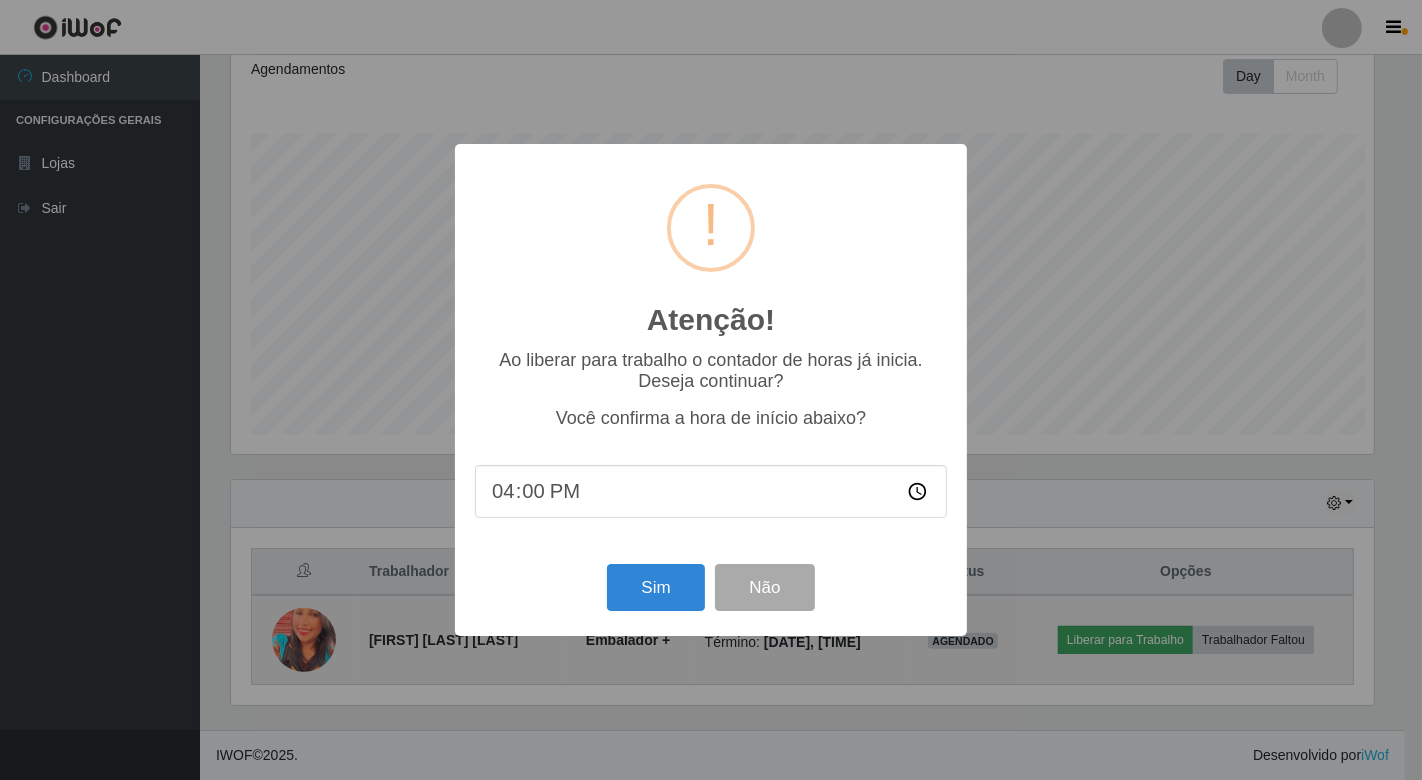 scroll, scrollTop: 999584, scrollLeft: 998856, axis: both 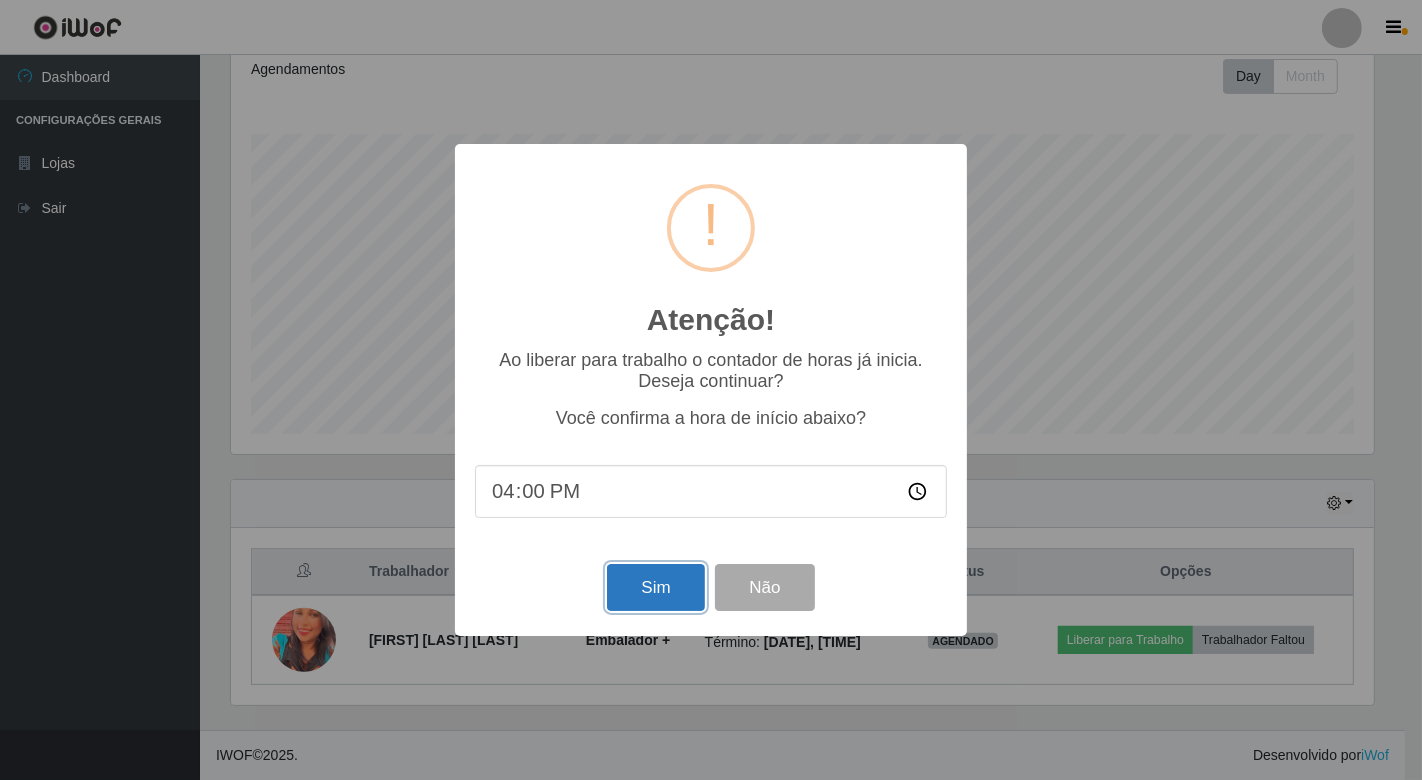 click on "Sim" at bounding box center (655, 587) 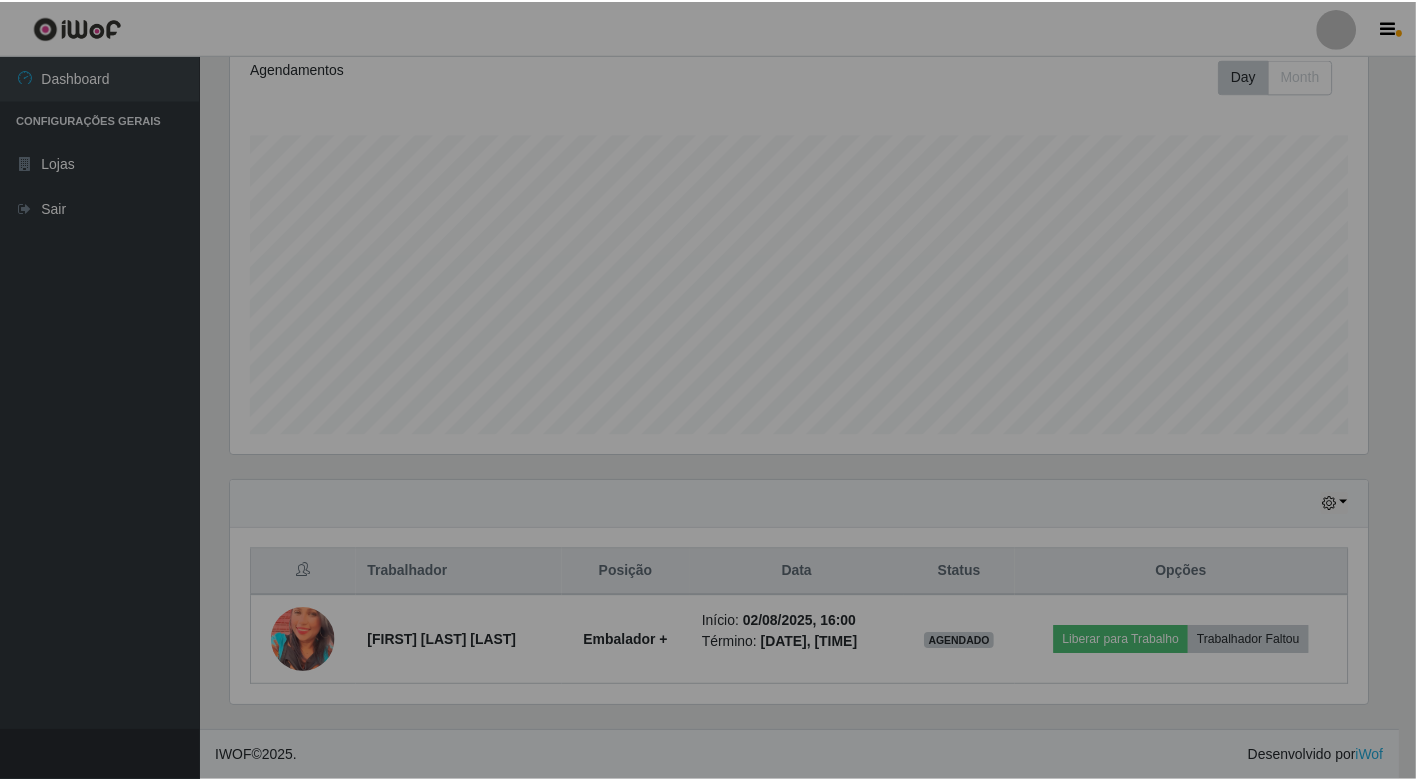 scroll, scrollTop: 999584, scrollLeft: 998845, axis: both 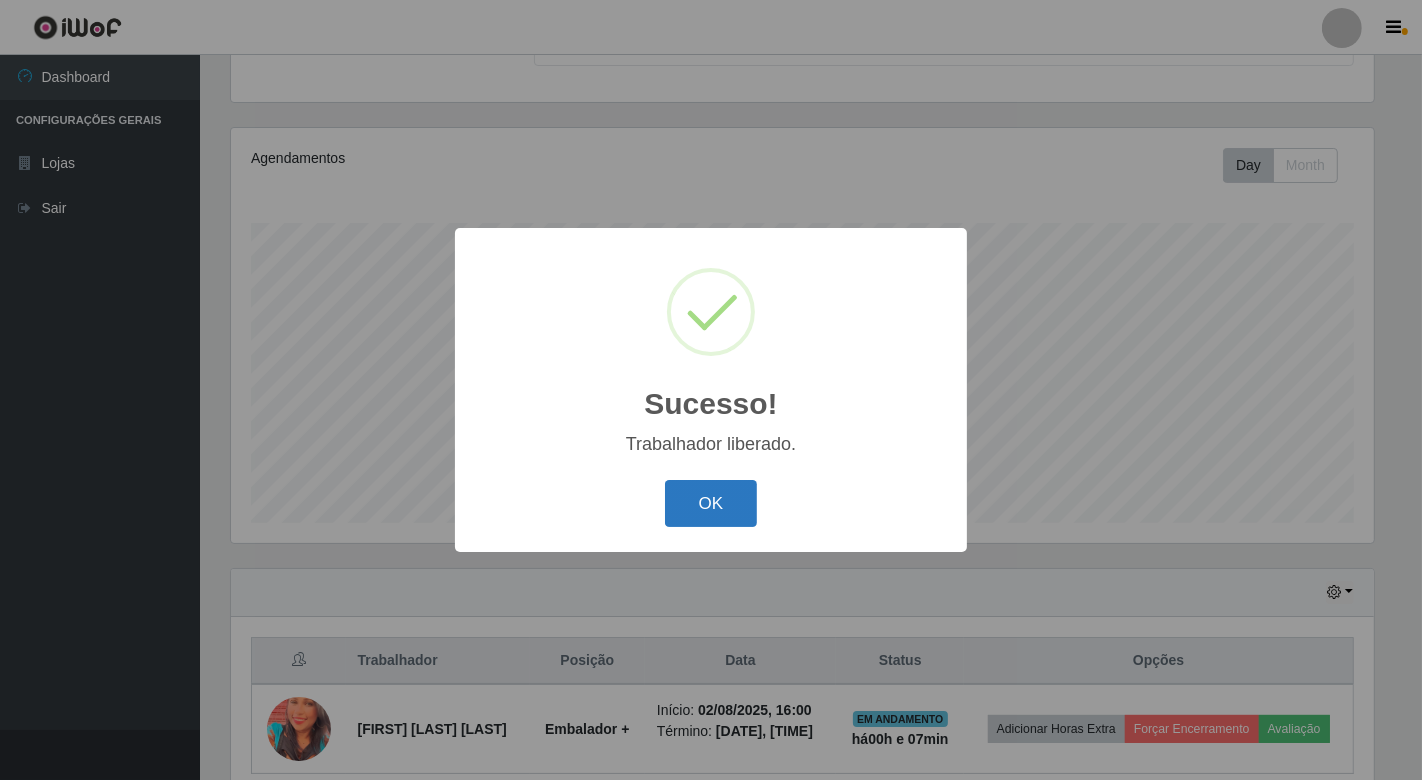 click on "OK" at bounding box center (711, 503) 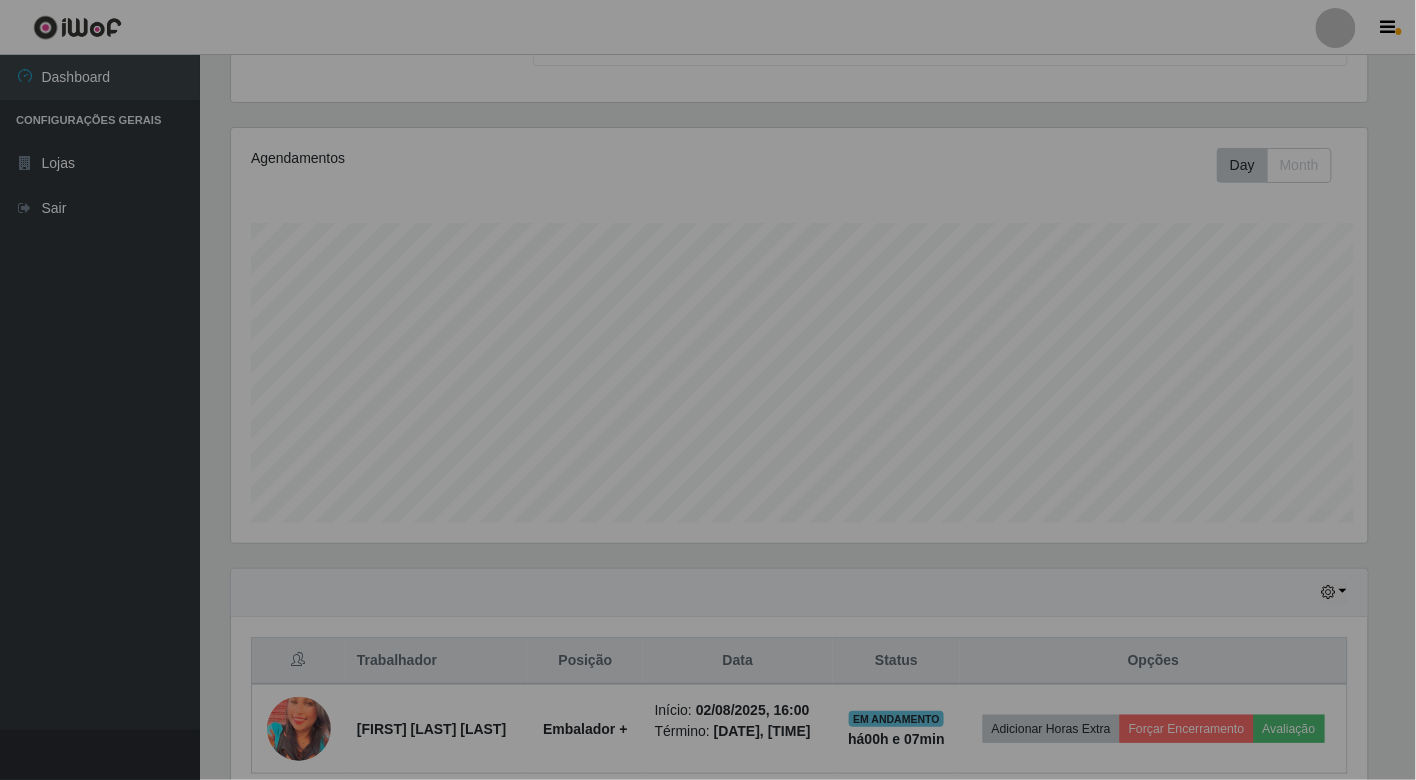 scroll, scrollTop: 999584, scrollLeft: 998845, axis: both 